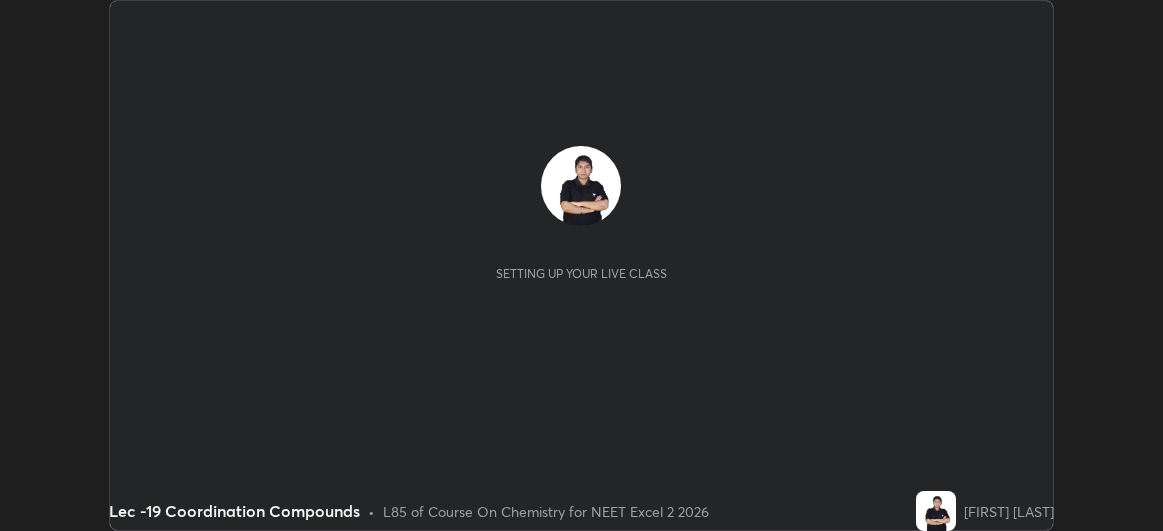 scroll, scrollTop: 0, scrollLeft: 0, axis: both 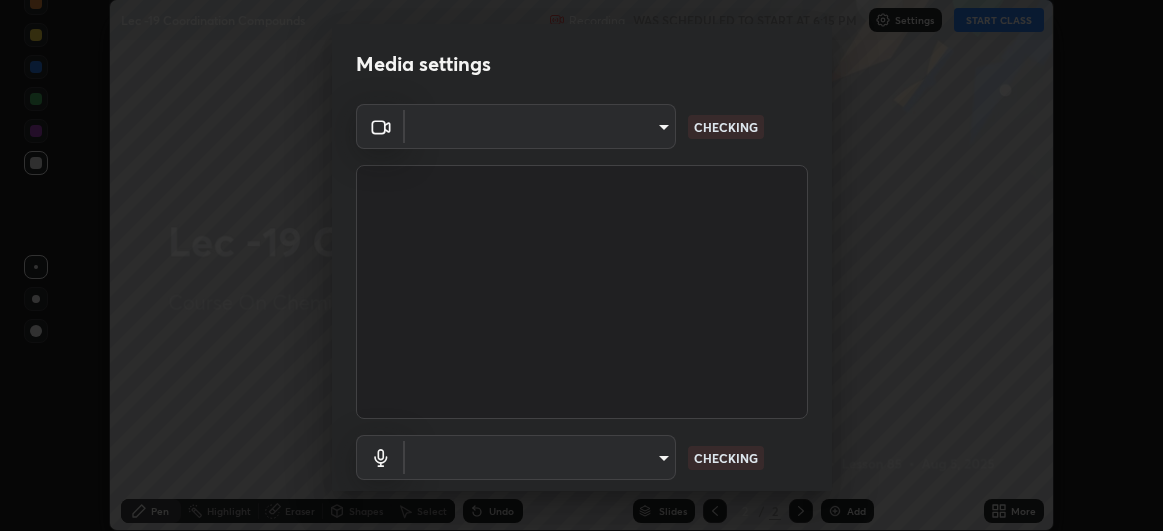 type on "df463704efc8c3d6d82446285d3d8ad2bc58552bb9147a11c789301828a3090f" 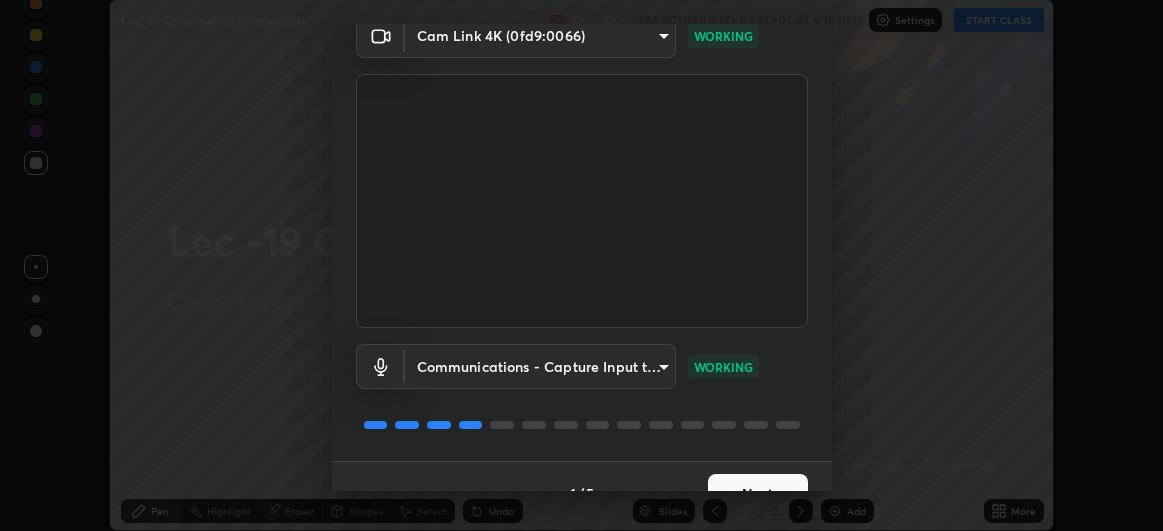 scroll, scrollTop: 123, scrollLeft: 0, axis: vertical 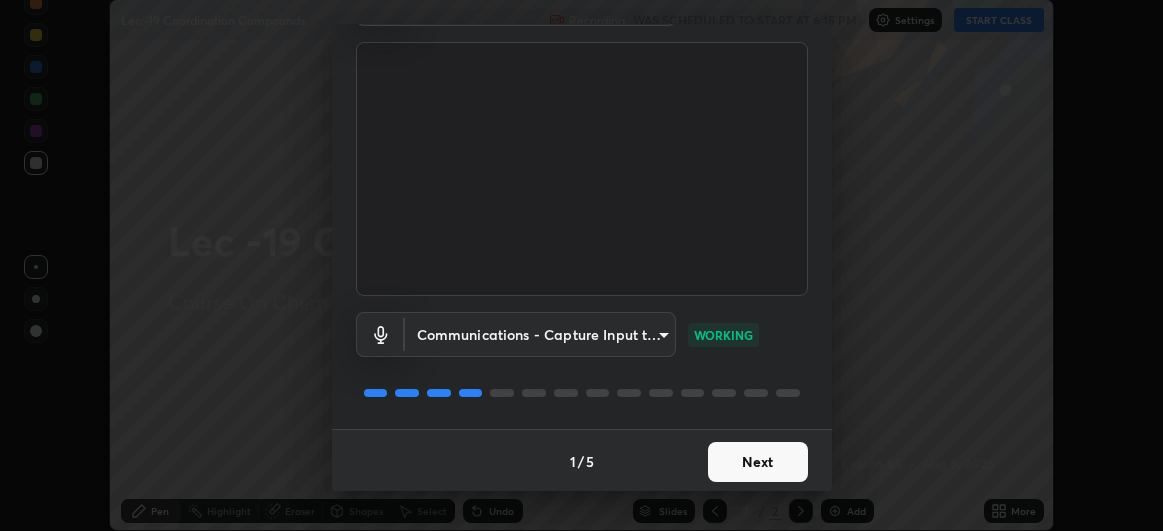 click on "Next" at bounding box center (758, 462) 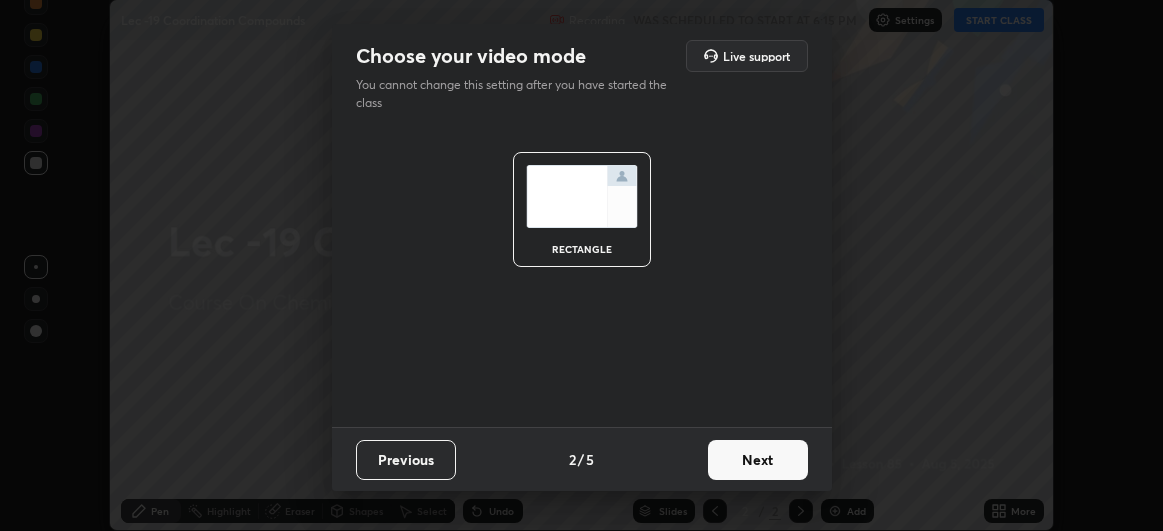 click on "Next" at bounding box center (758, 460) 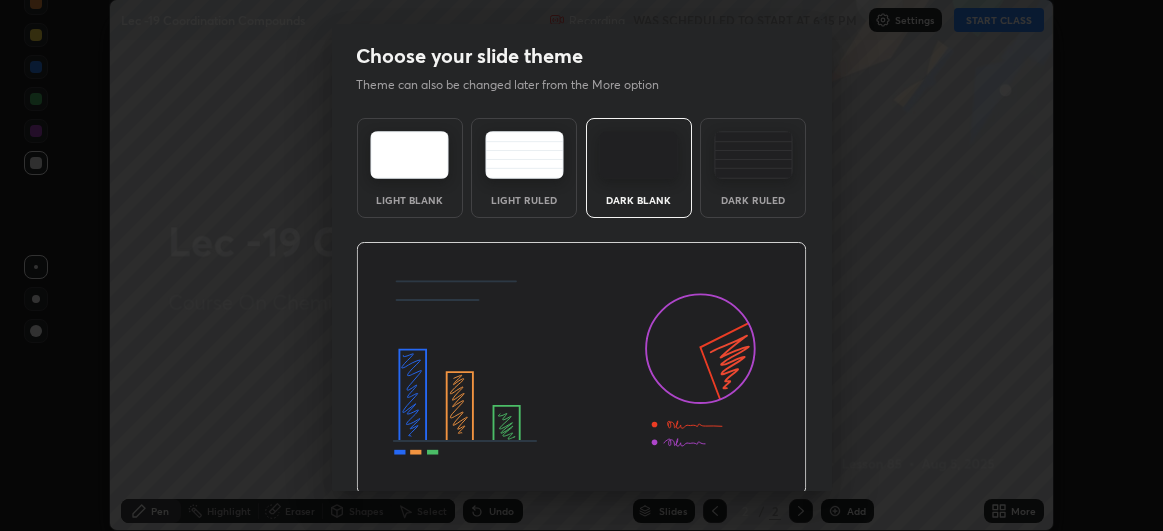 scroll, scrollTop: 67, scrollLeft: 0, axis: vertical 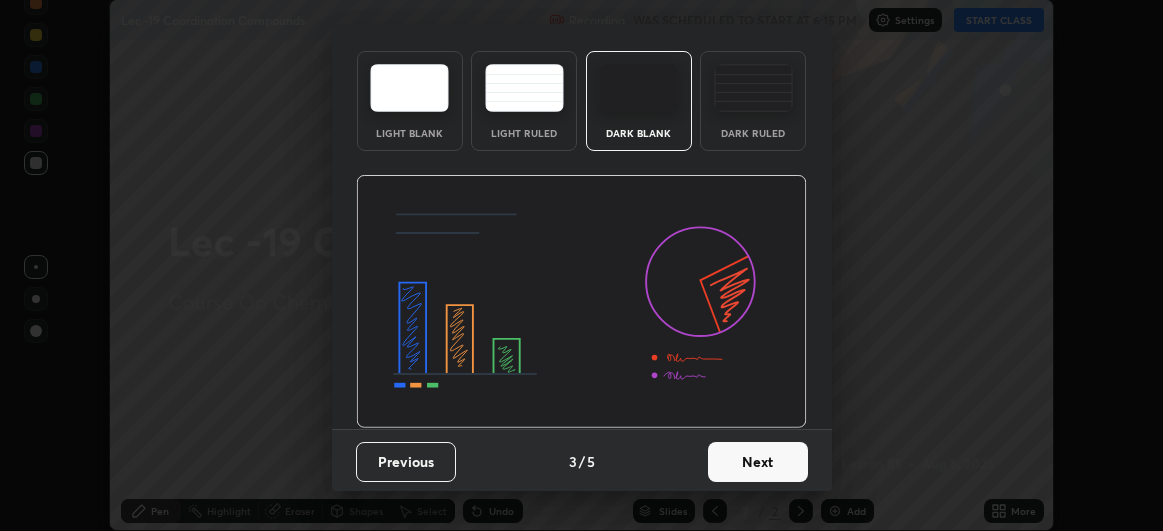 click on "Next" at bounding box center (758, 462) 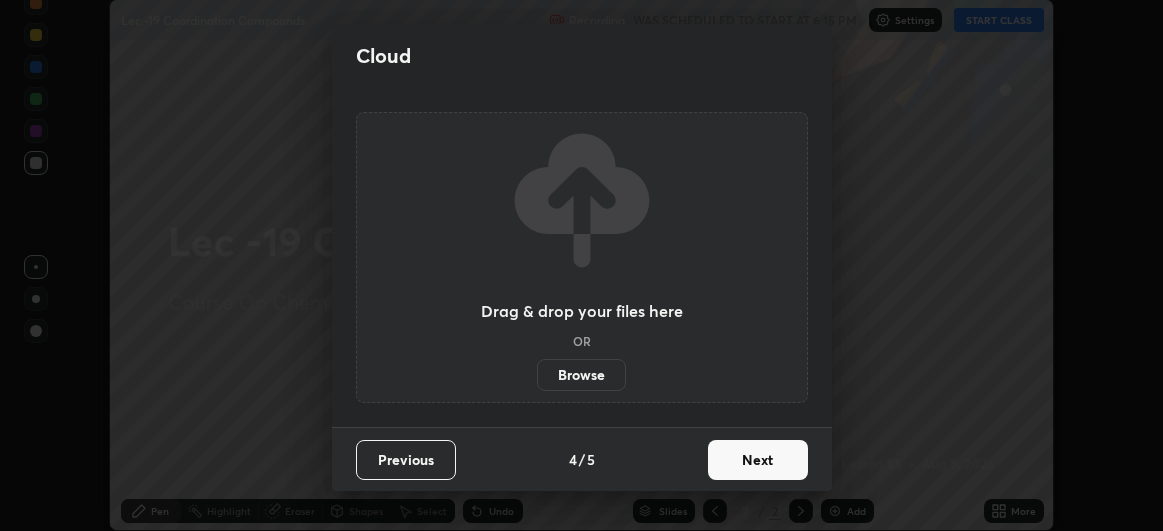 click on "Next" at bounding box center [758, 460] 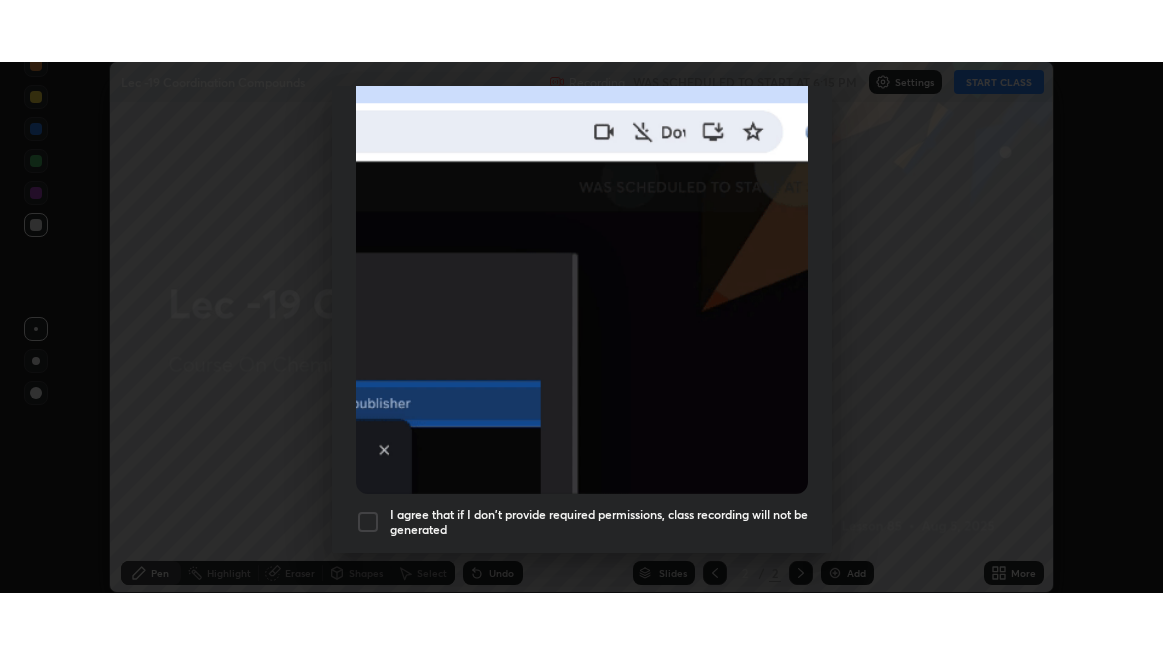 scroll, scrollTop: 532, scrollLeft: 0, axis: vertical 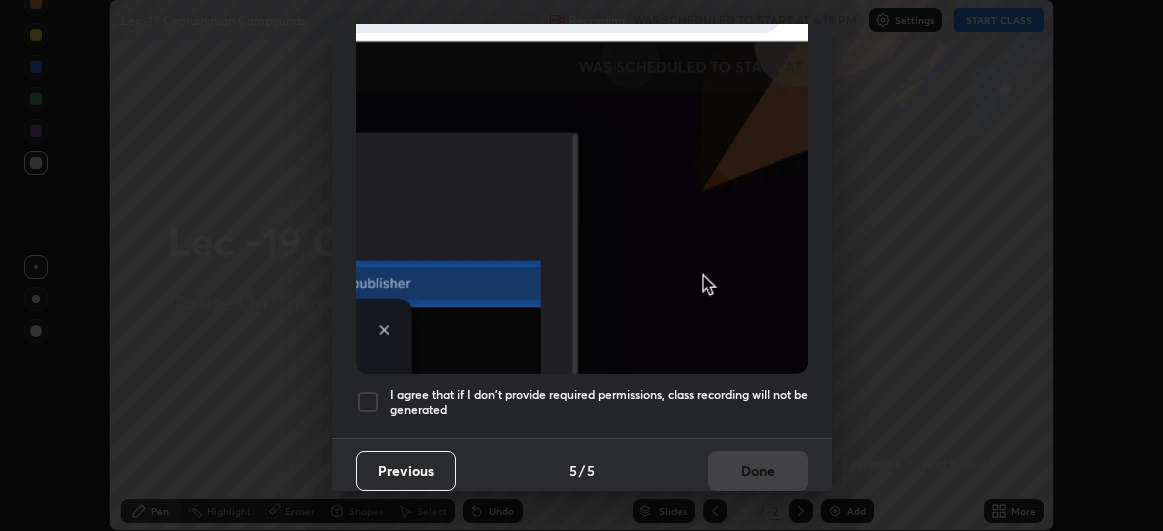 click at bounding box center [368, 402] 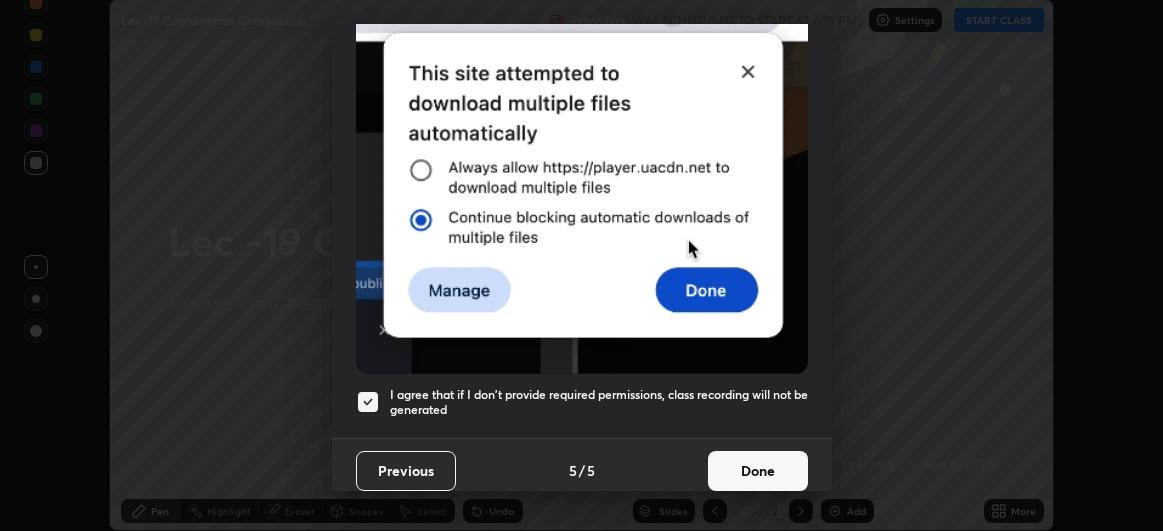 click on "Done" at bounding box center (758, 471) 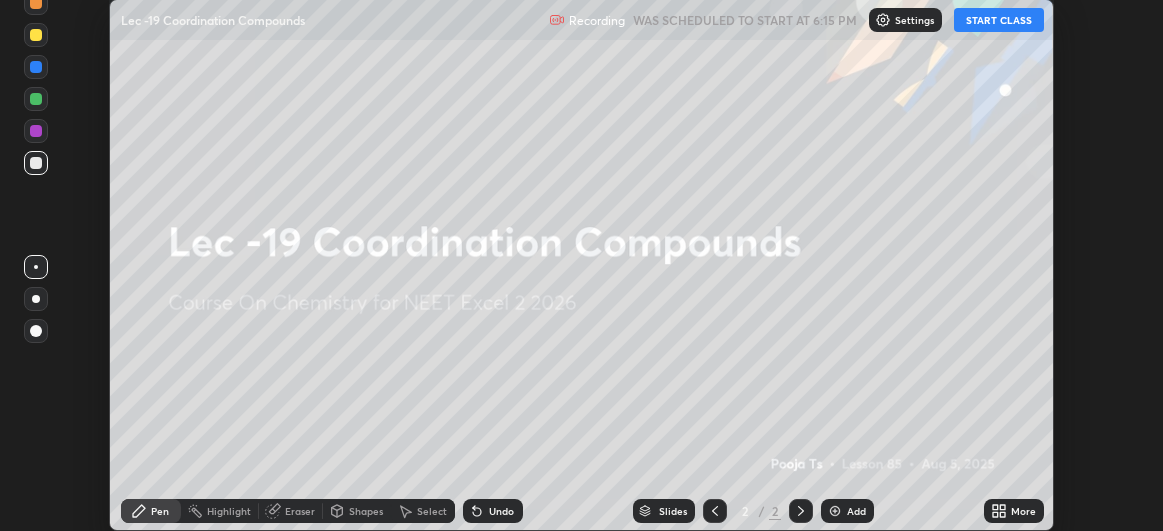 click on "START CLASS" at bounding box center [999, 20] 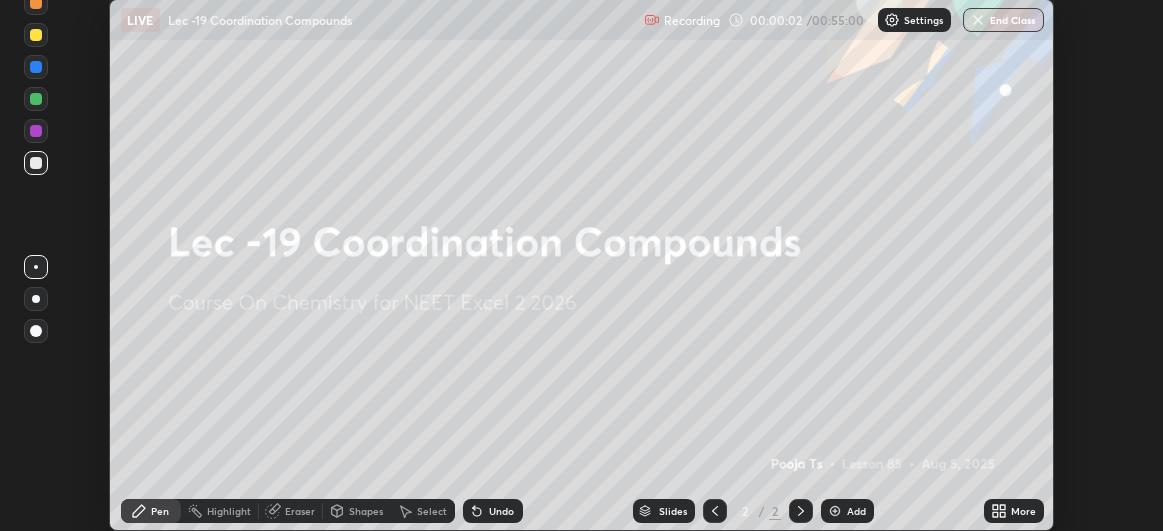 click 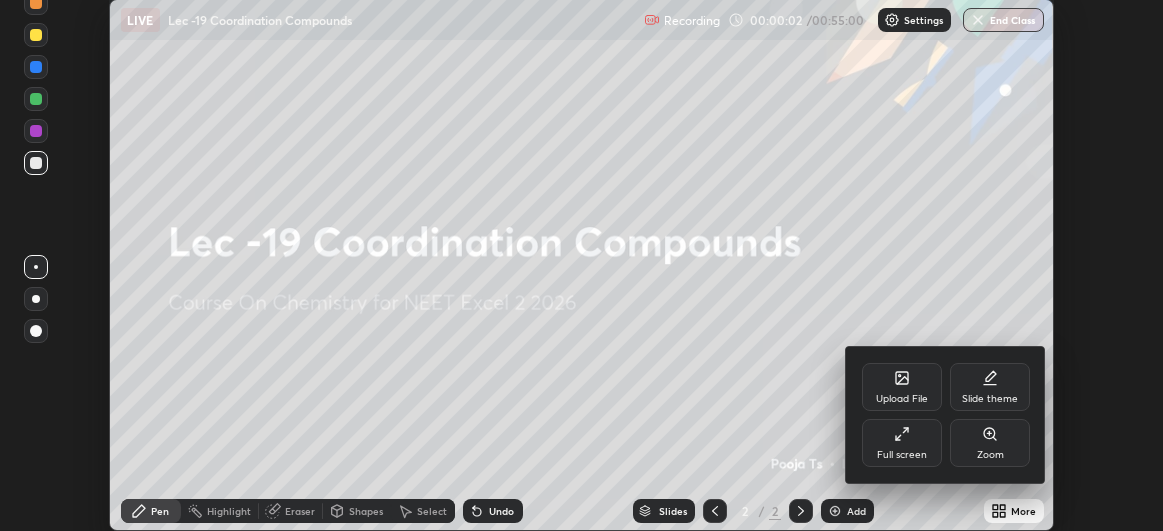 click on "Full screen" at bounding box center (902, 455) 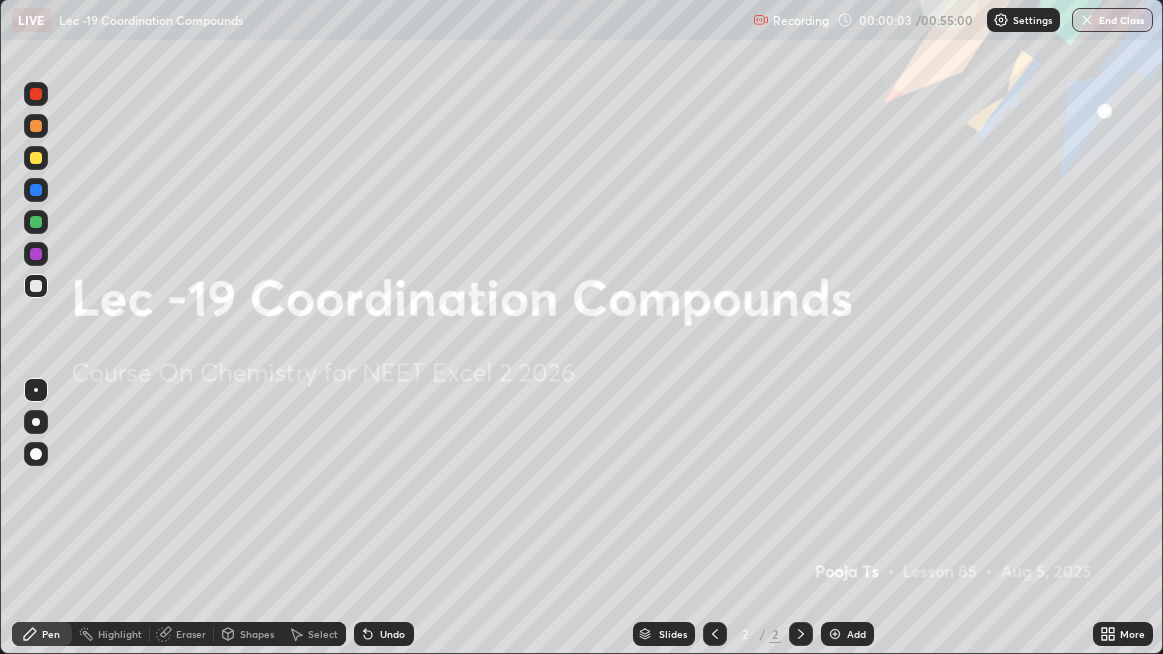 scroll, scrollTop: 99345, scrollLeft: 98836, axis: both 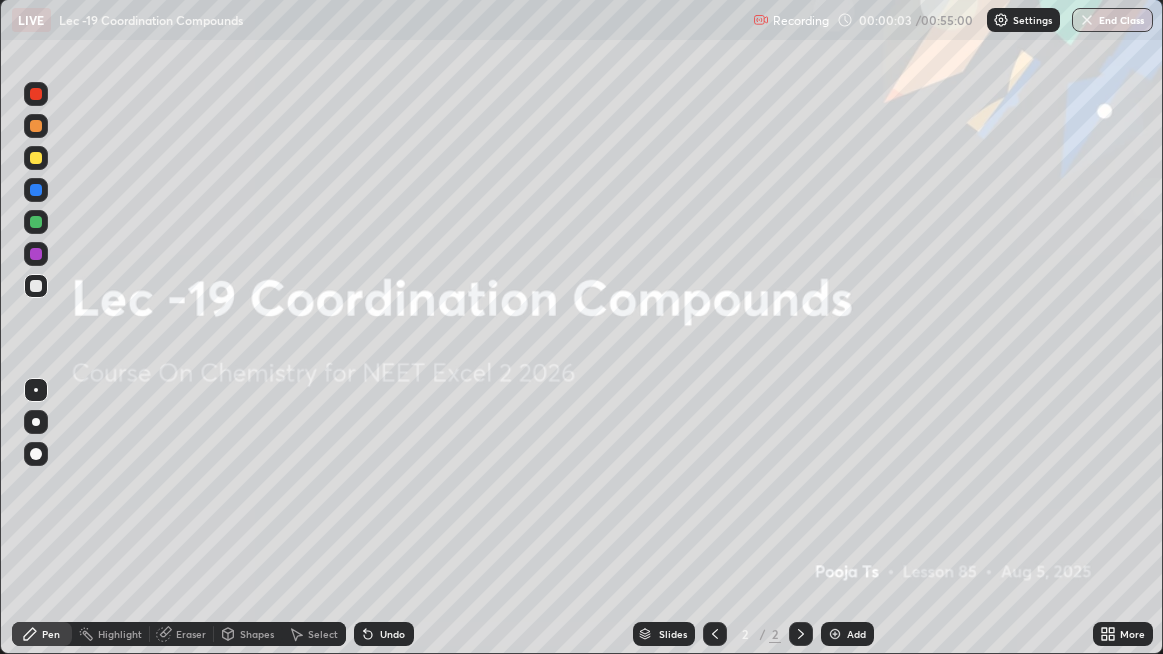 click on "Add" at bounding box center [847, 634] 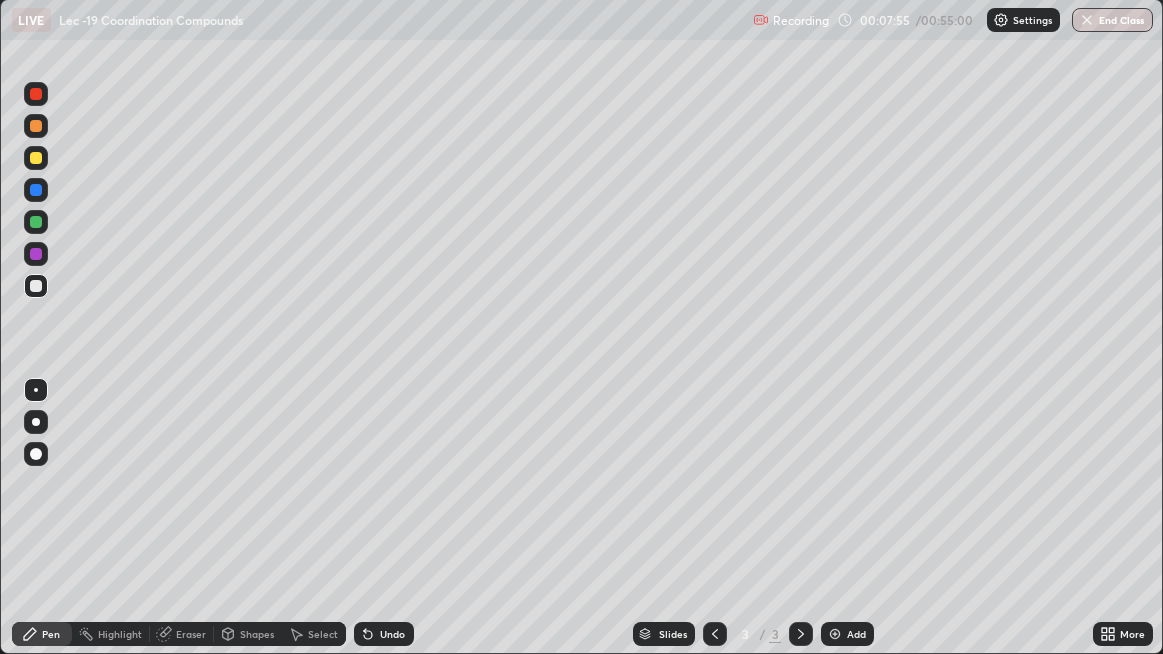 click at bounding box center (36, 286) 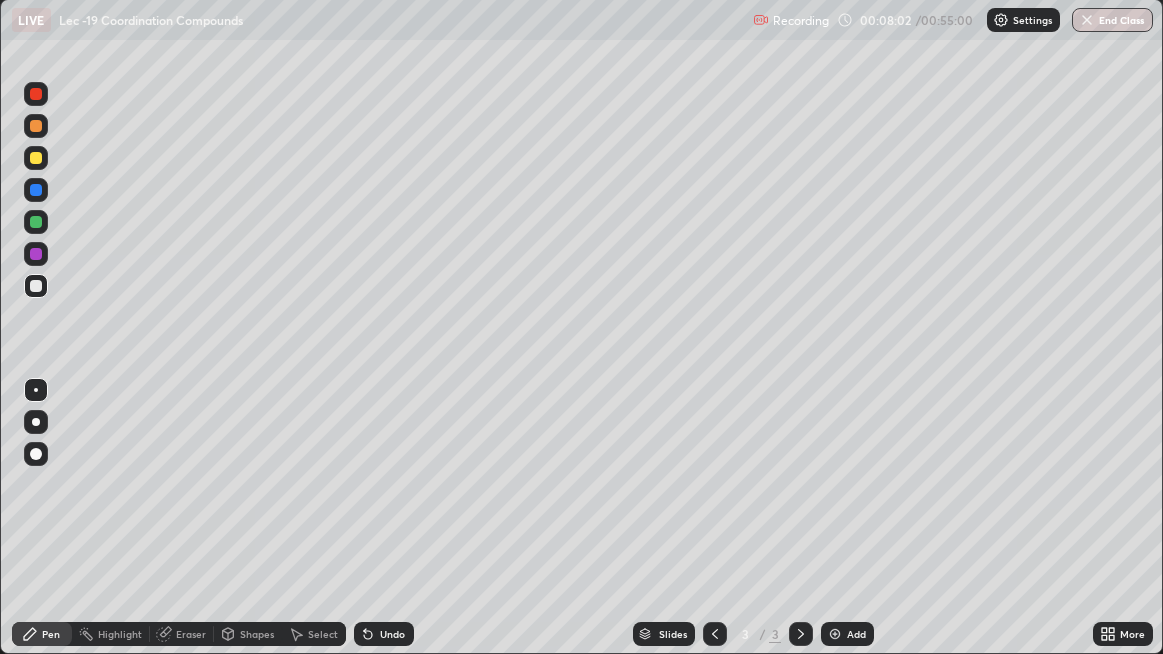 click on "Undo" at bounding box center (384, 634) 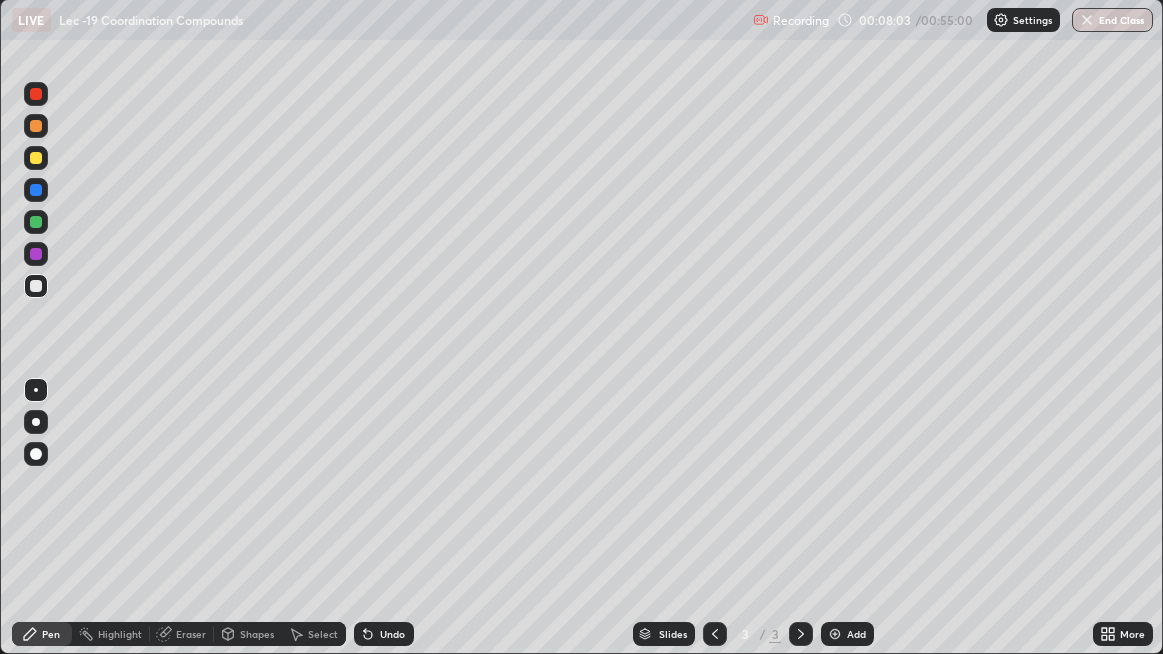 click on "Undo" at bounding box center (384, 634) 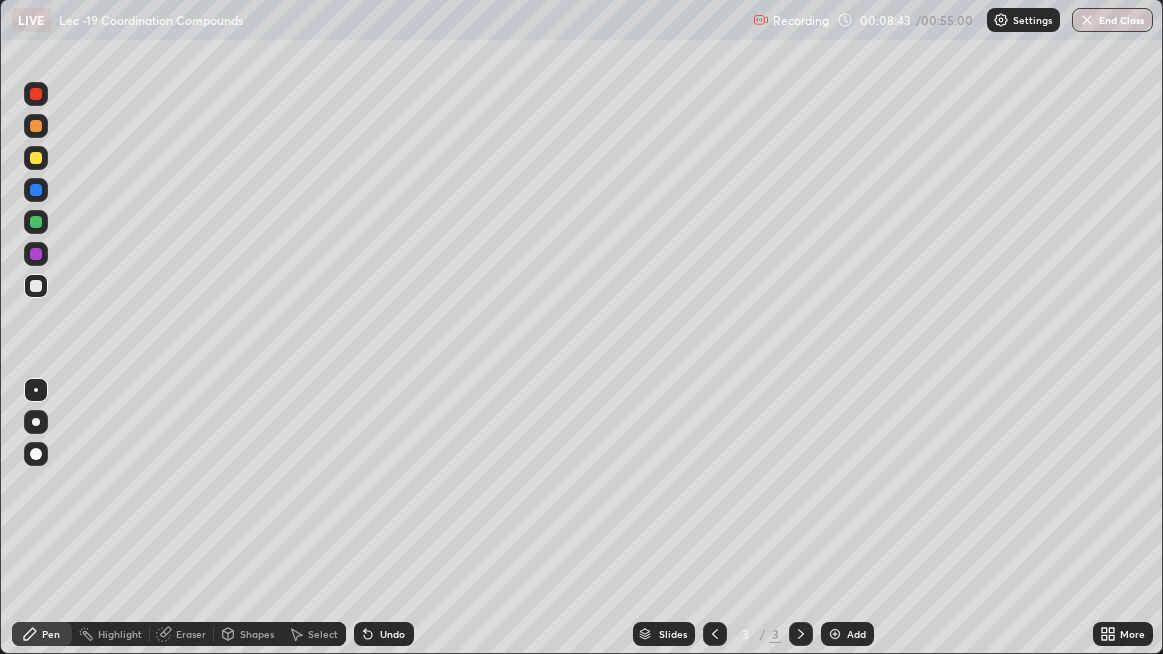 click at bounding box center (36, 222) 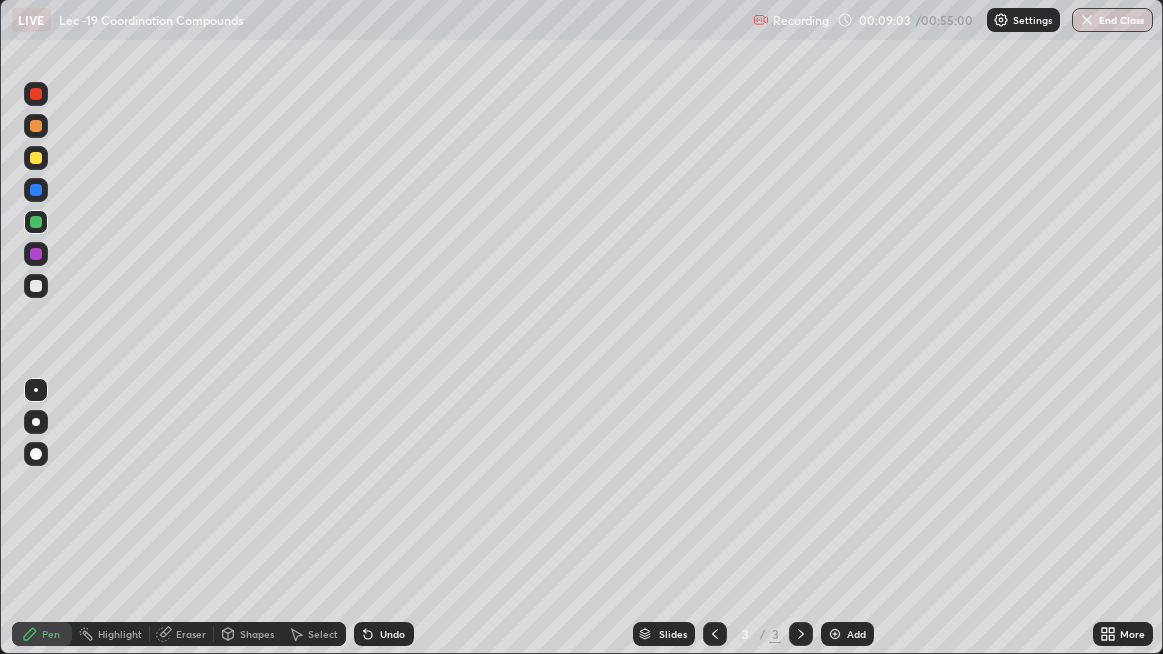 click on "Undo" at bounding box center (384, 634) 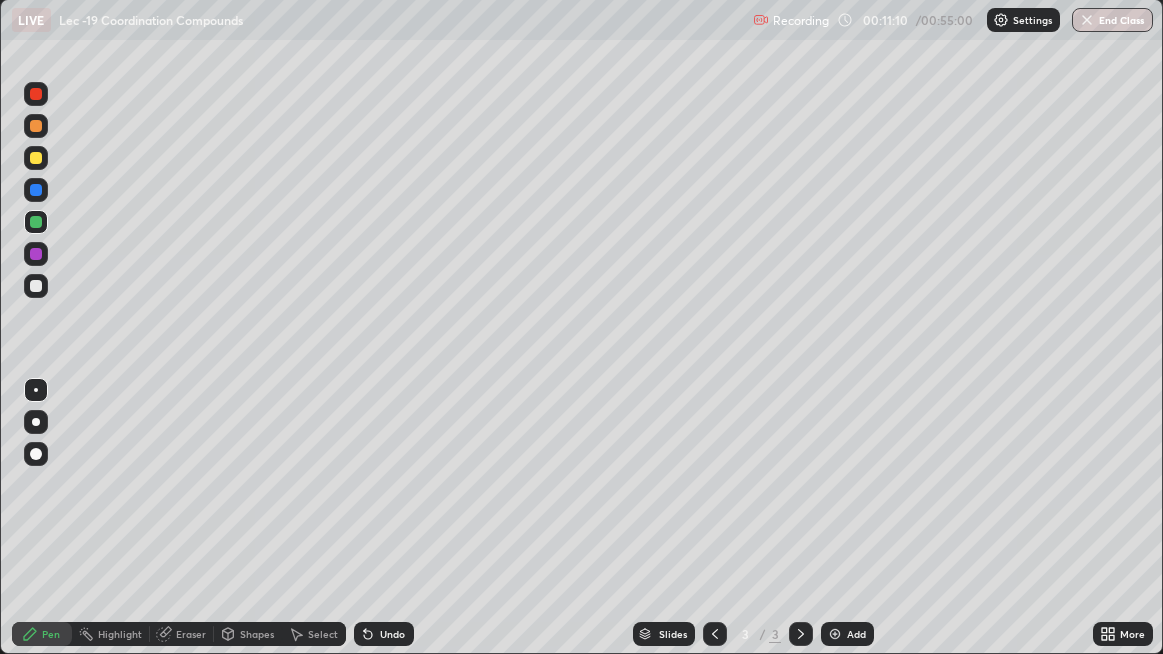 click on "Add" at bounding box center (847, 634) 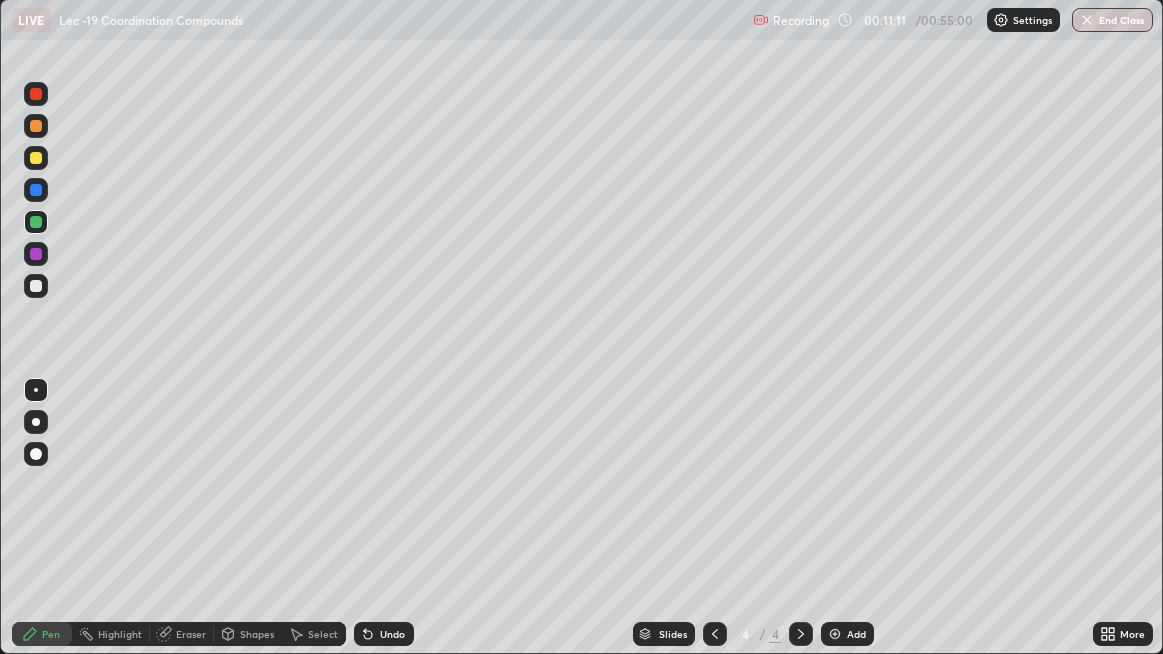 click at bounding box center (36, 286) 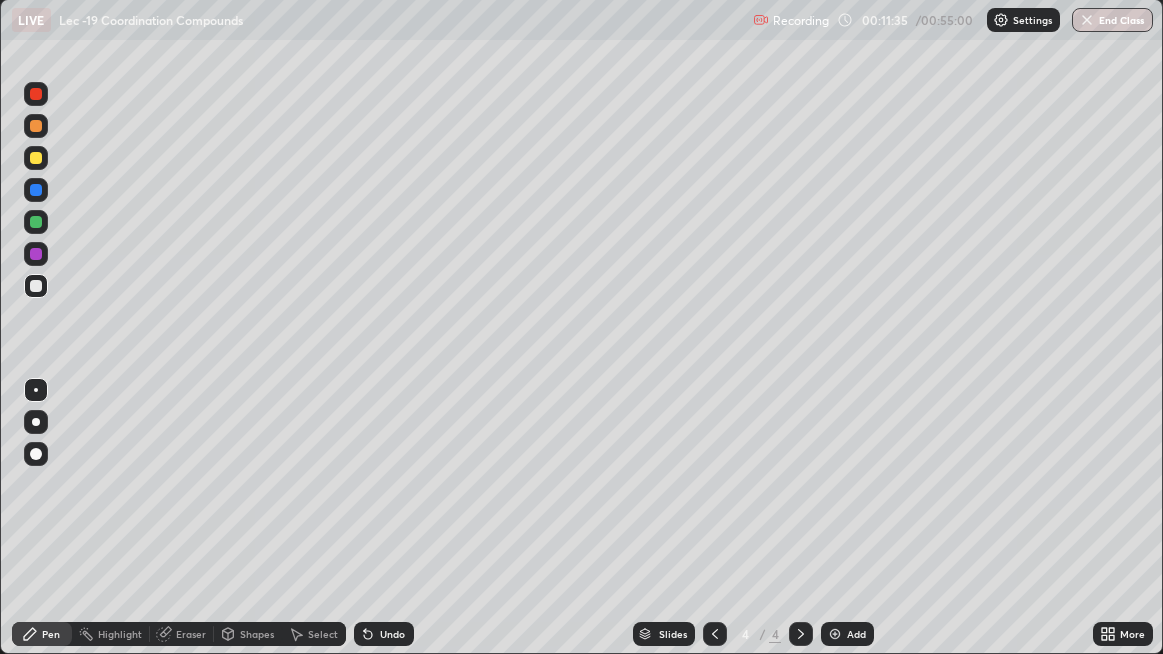 click 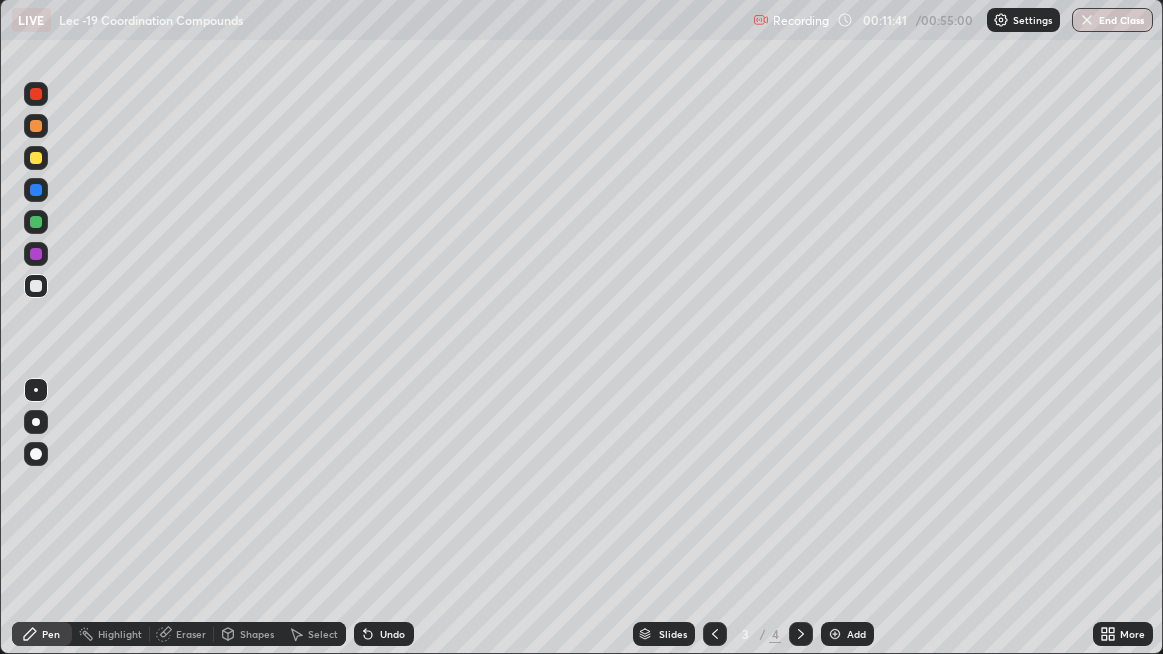 click 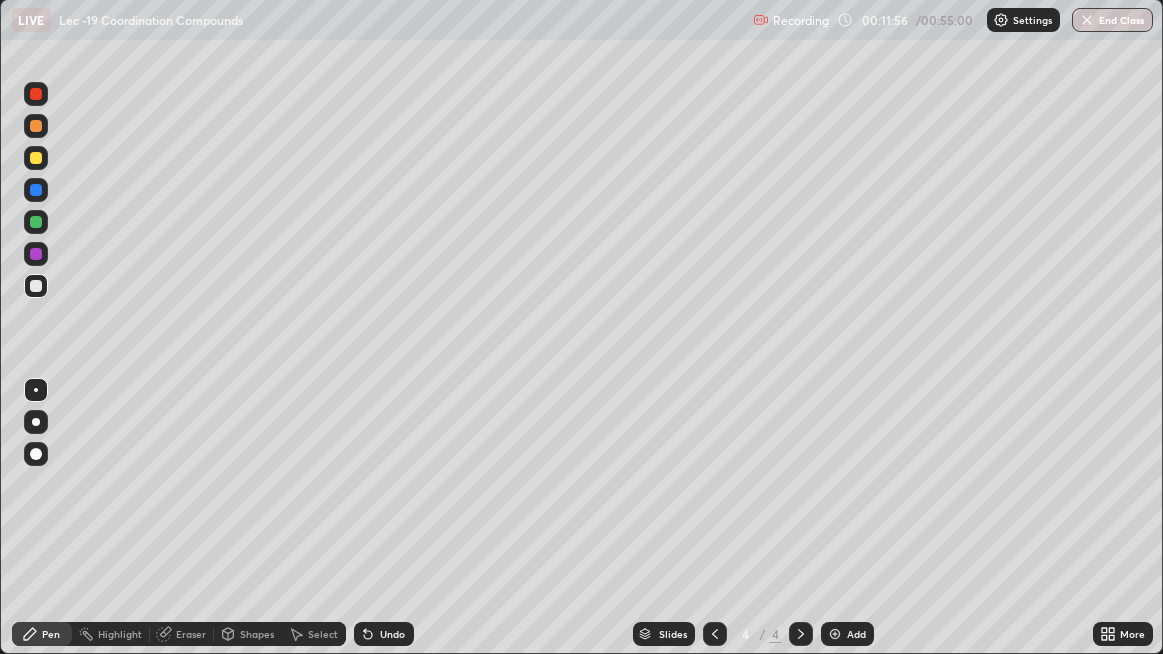 click 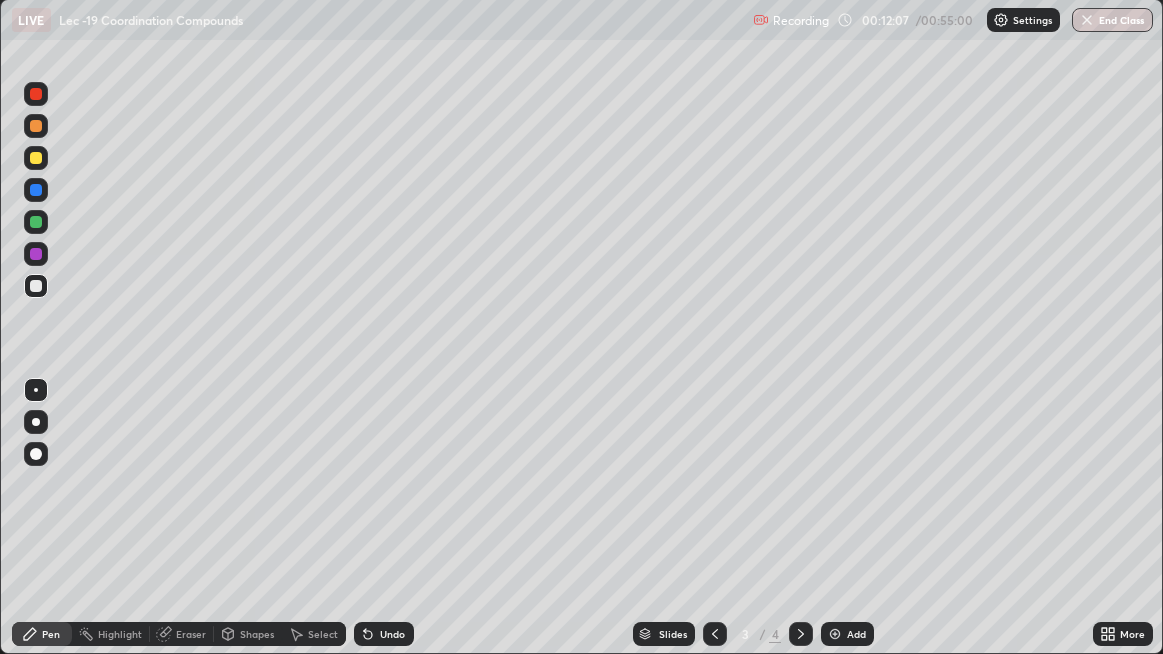 click 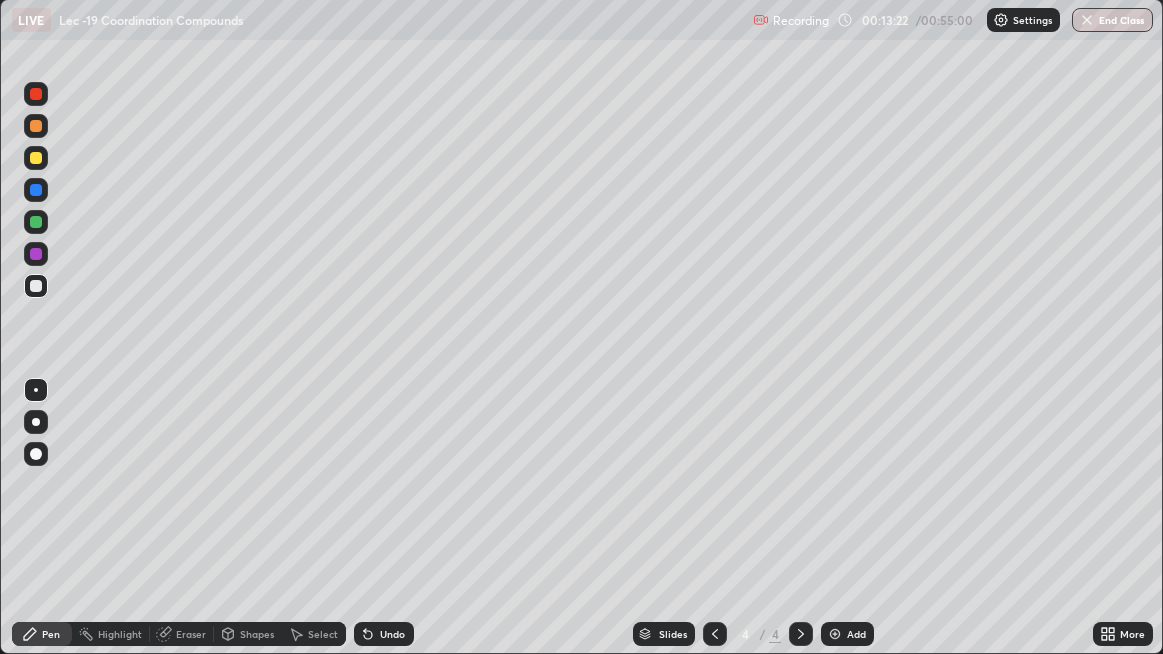 click at bounding box center [36, 222] 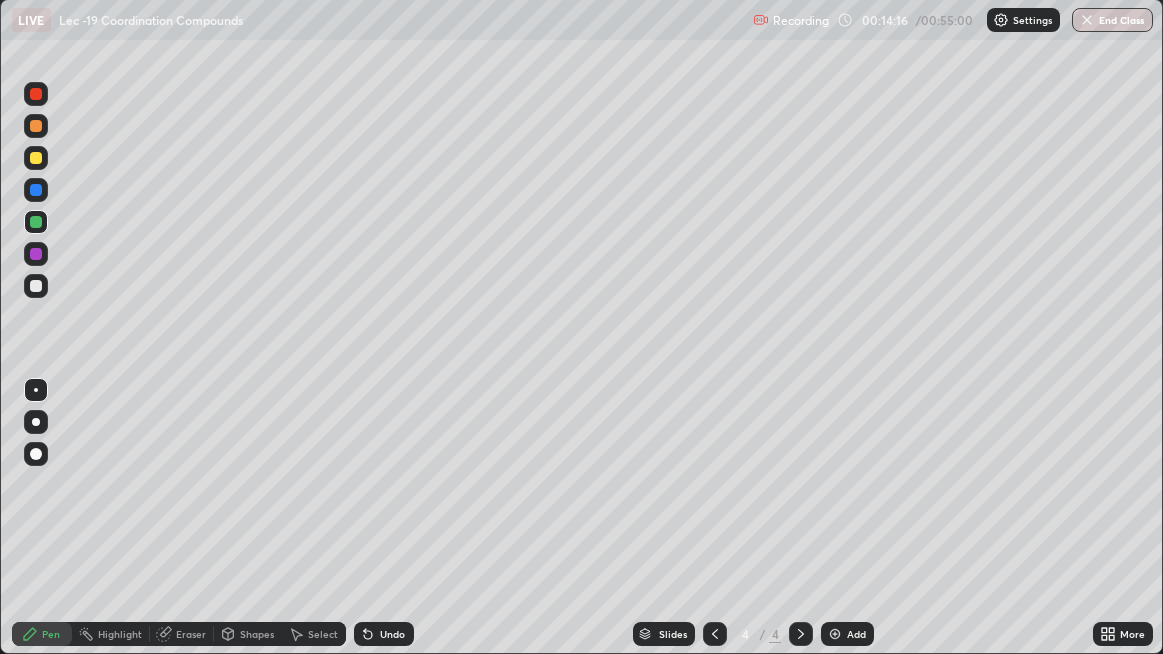 click 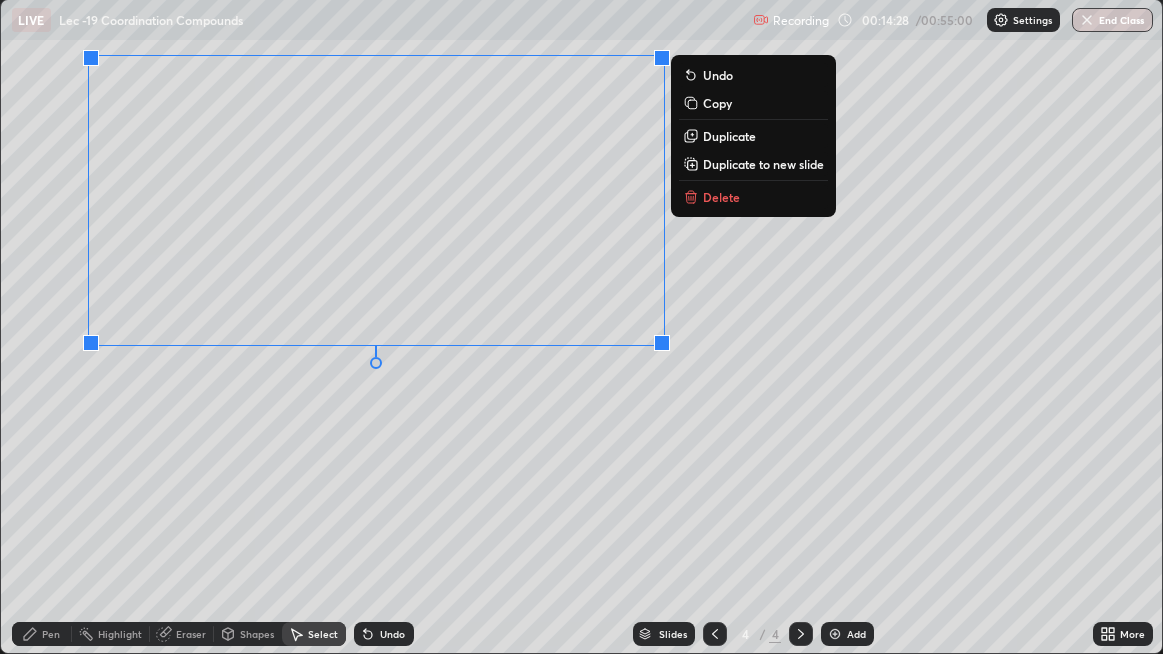 click on "Pen" at bounding box center (51, 634) 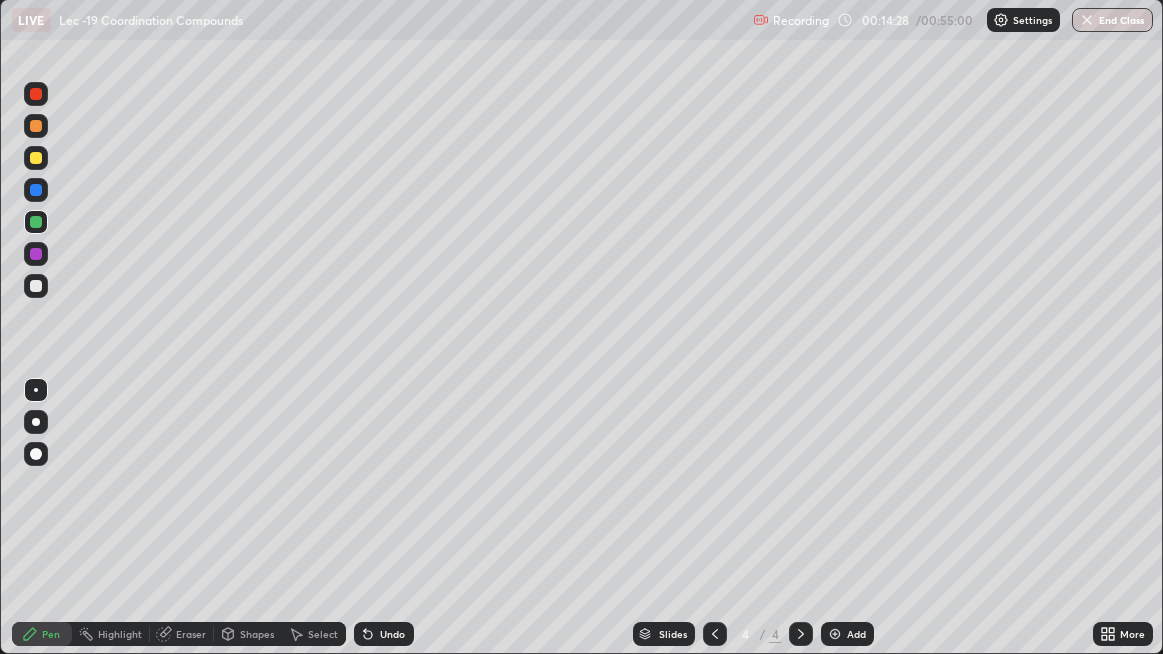 click at bounding box center (36, 286) 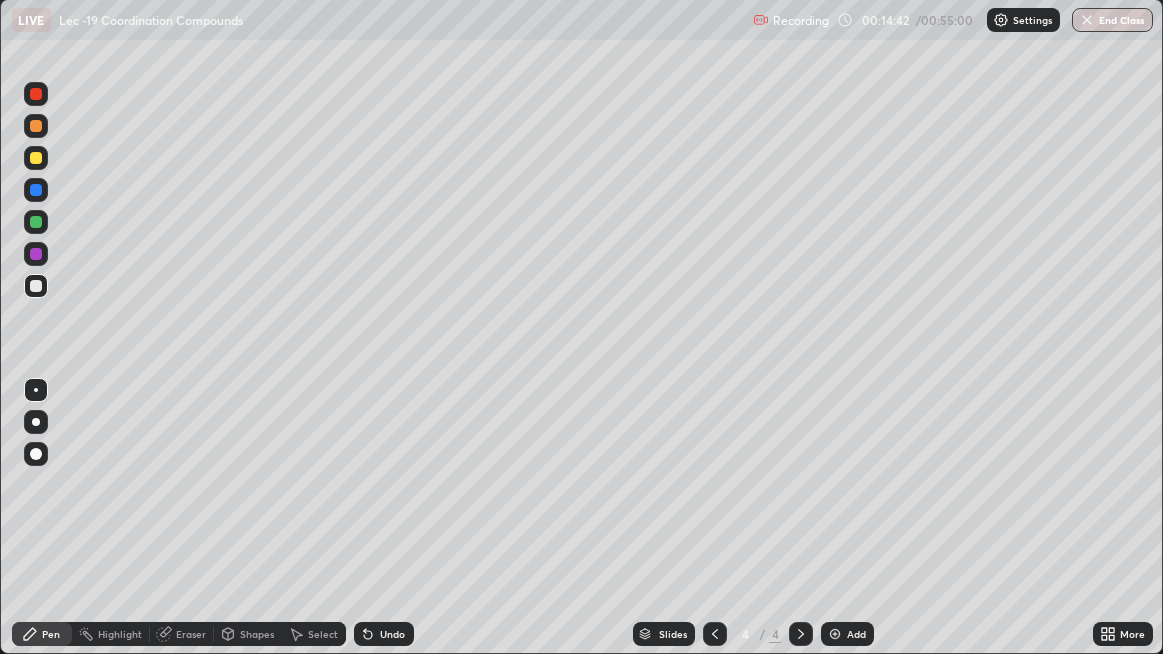 click 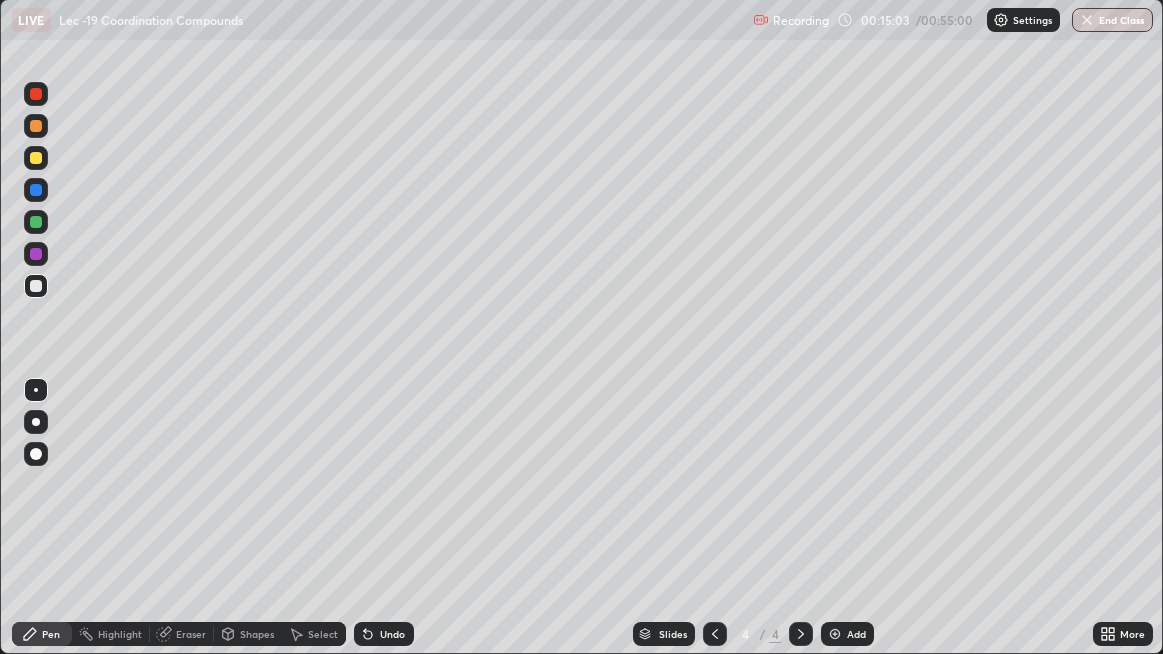 click on "Undo" at bounding box center (392, 634) 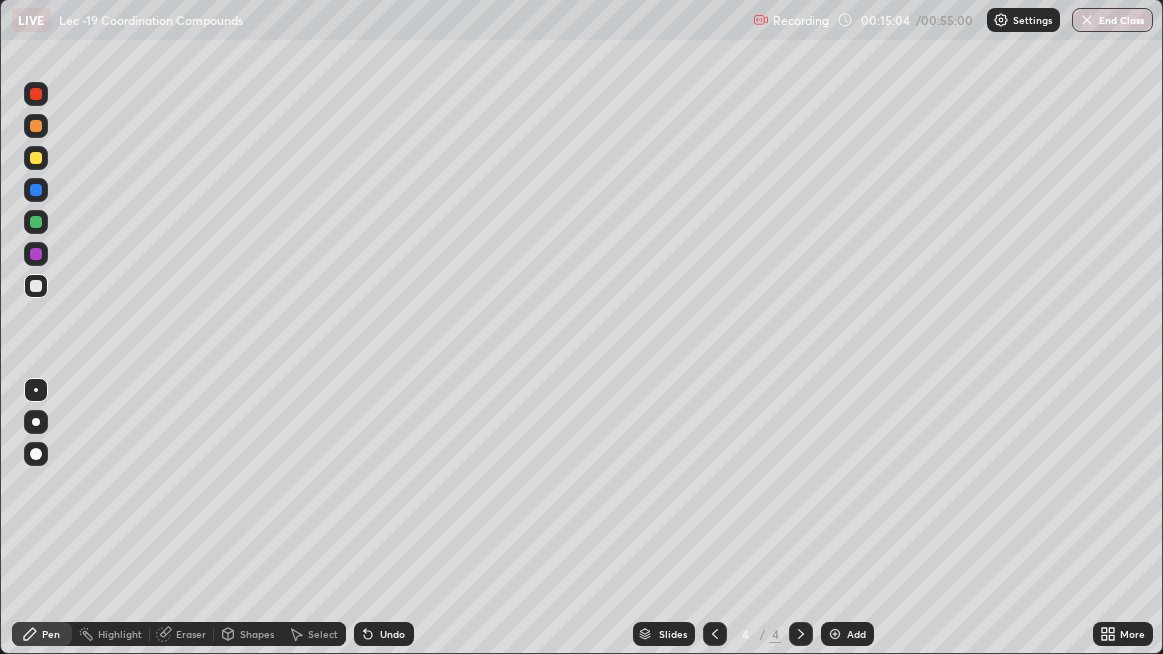 click on "Undo" at bounding box center [392, 634] 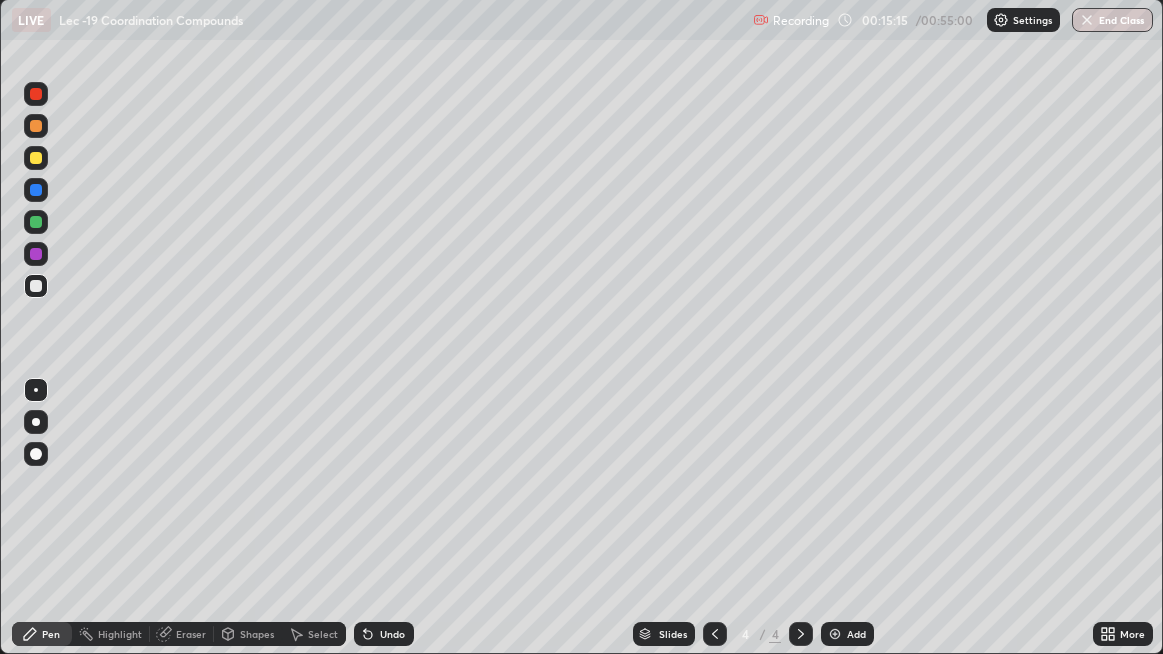 click at bounding box center (36, 222) 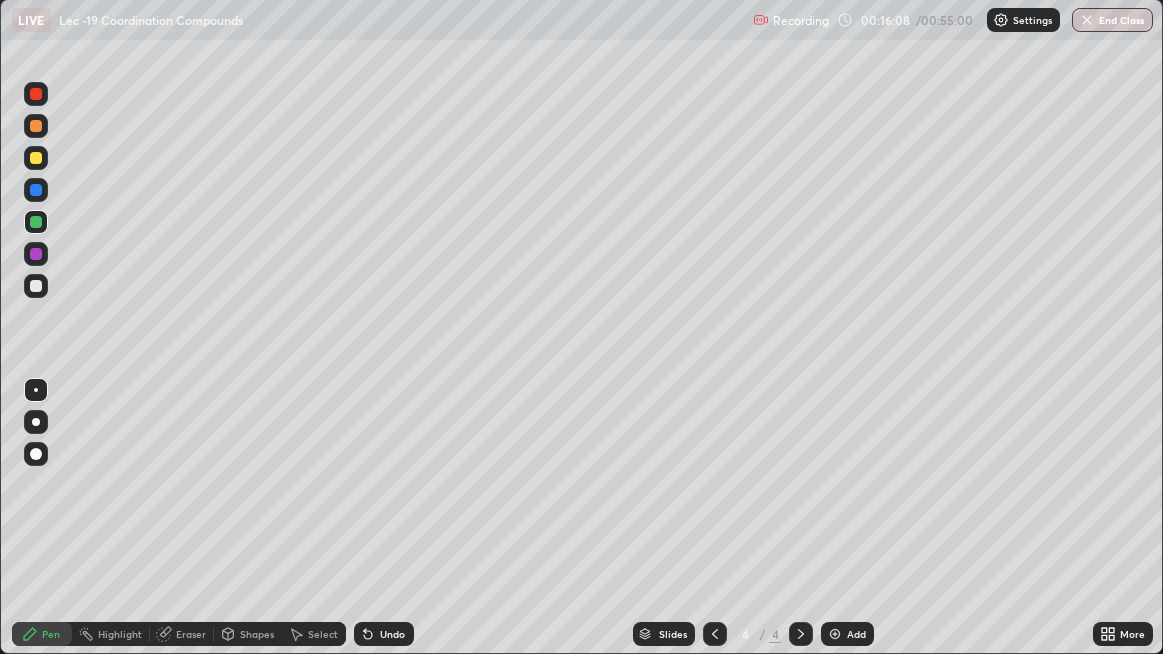 click on "Eraser" at bounding box center (191, 634) 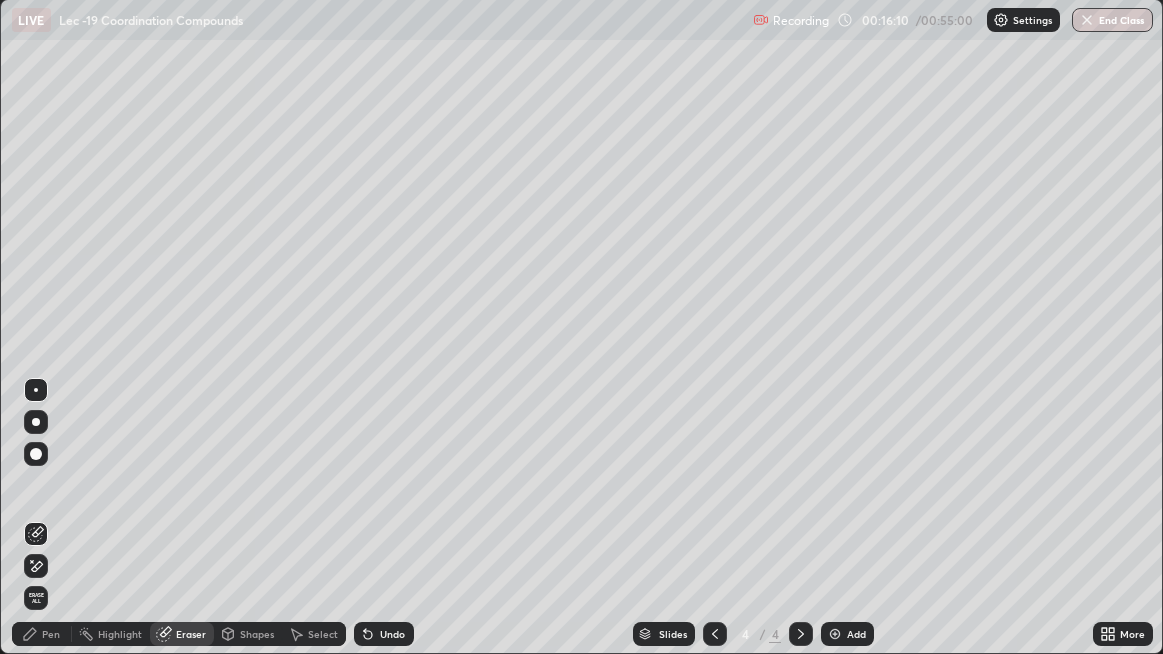 click on "Pen" at bounding box center (51, 634) 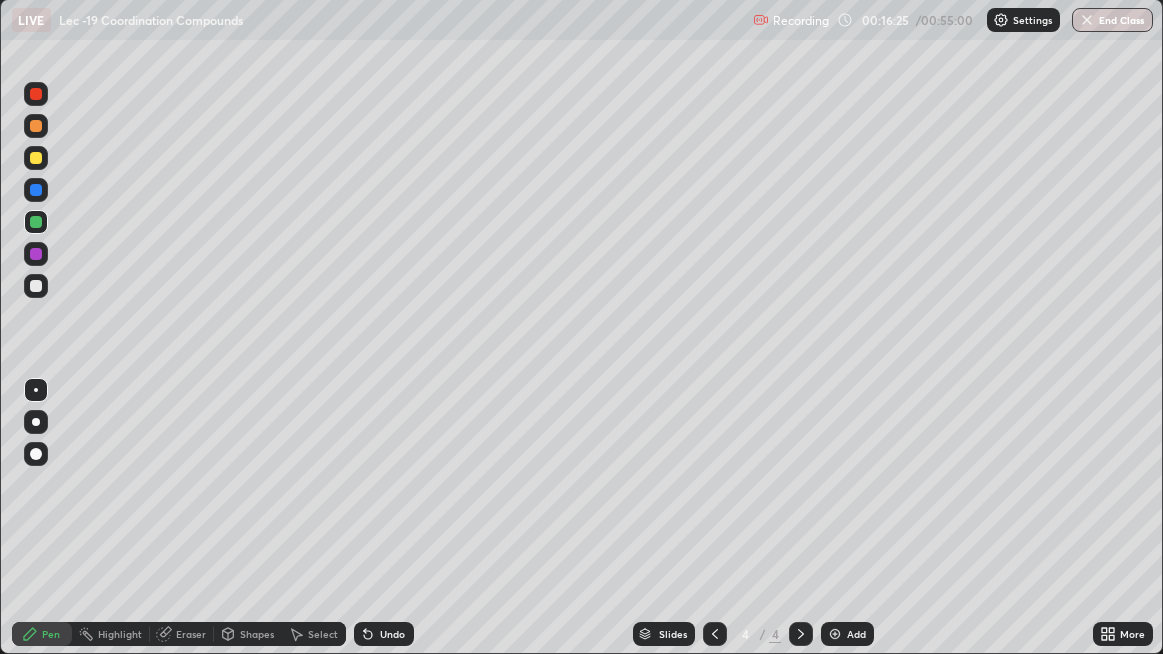 click at bounding box center [36, 286] 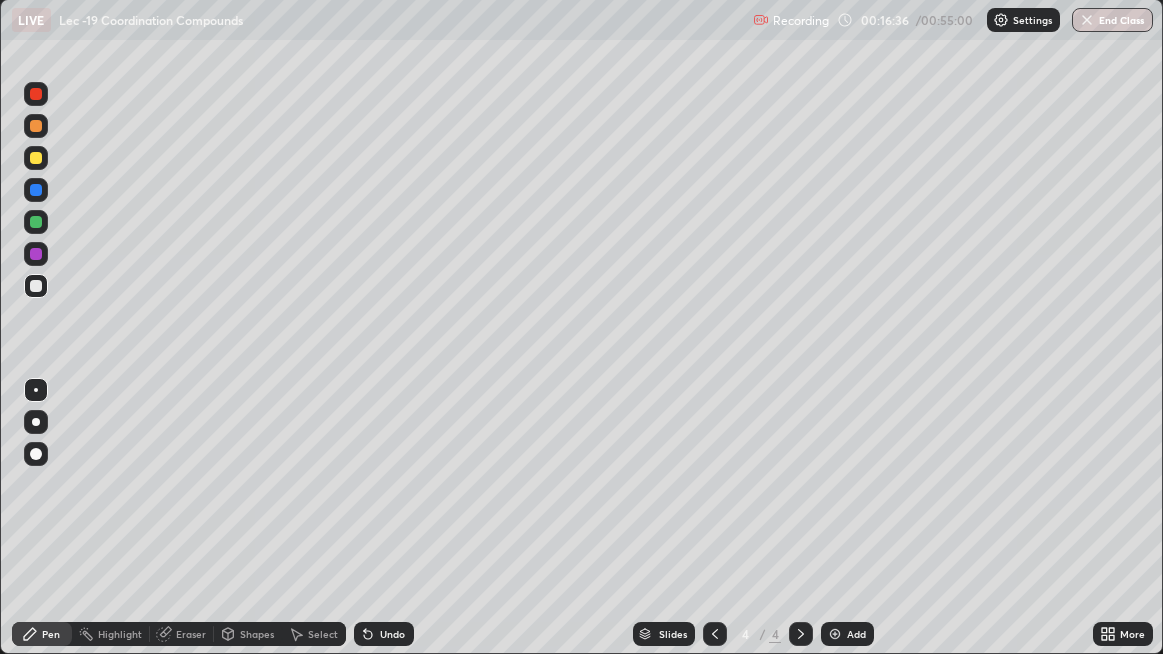 click on "Add" at bounding box center (847, 634) 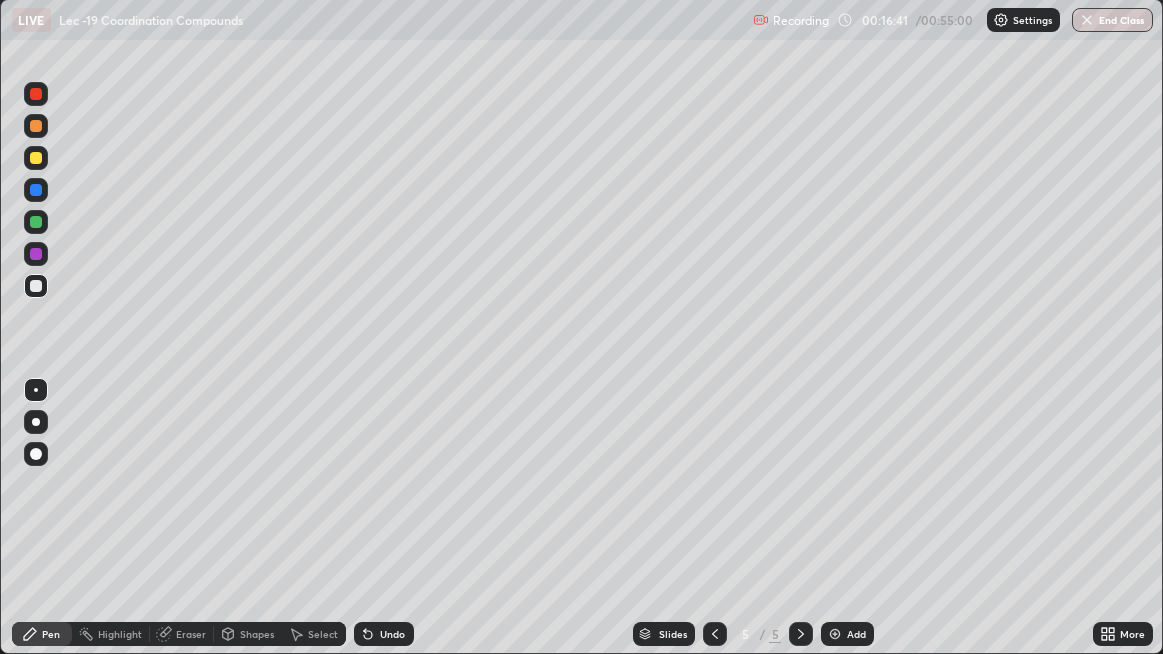 click 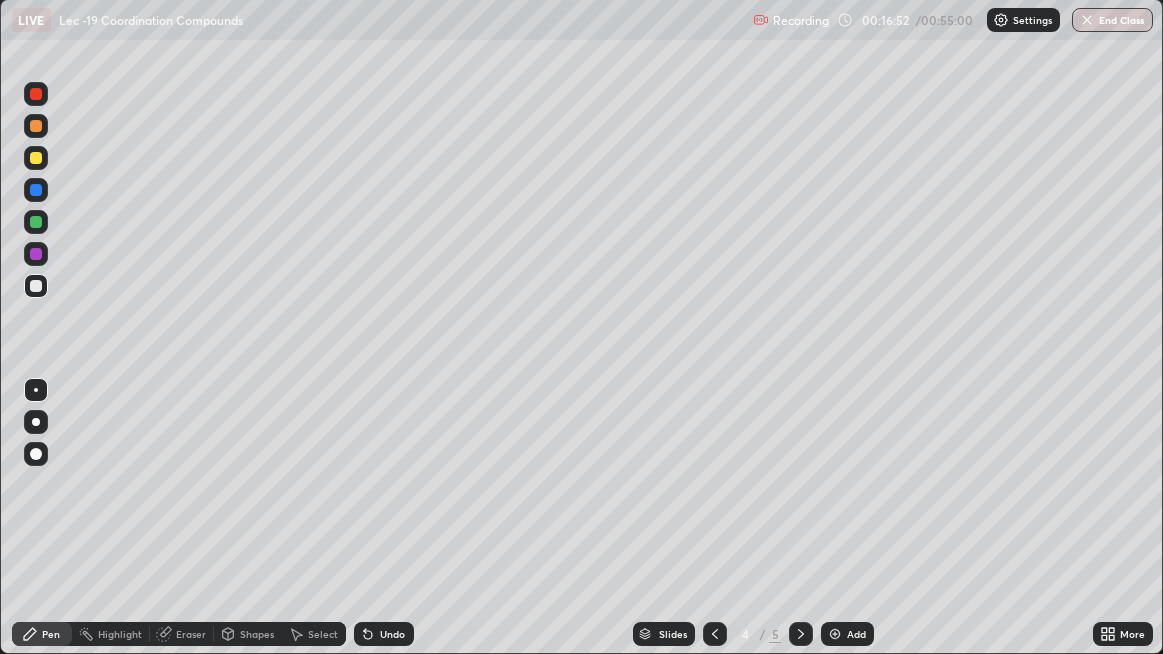 click 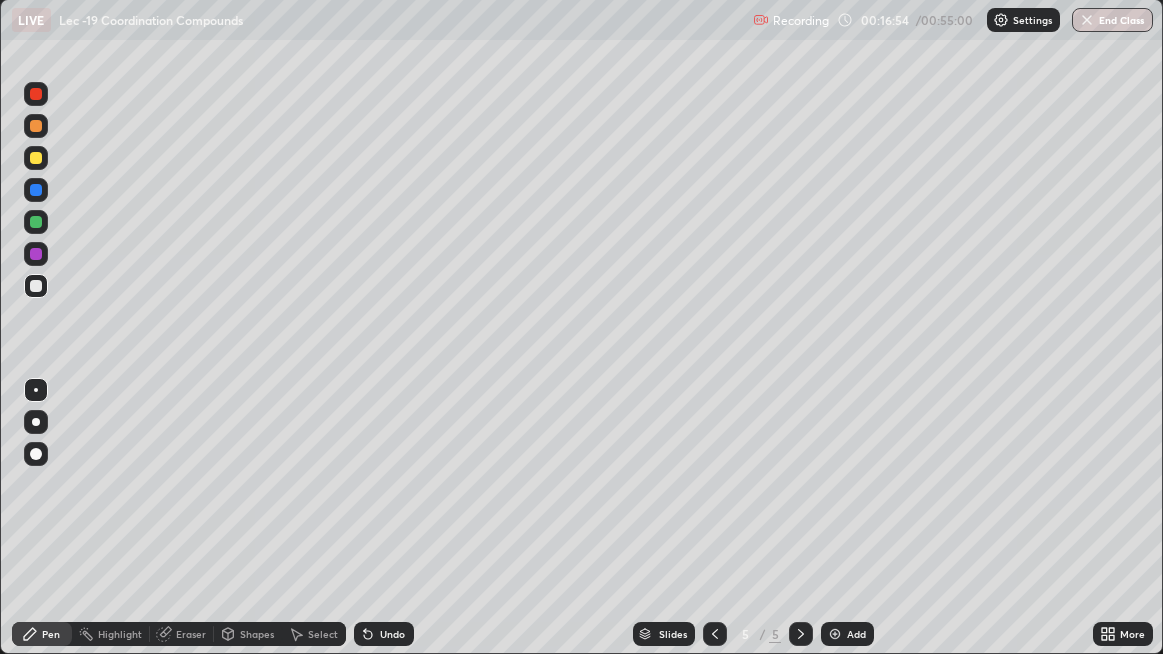 click 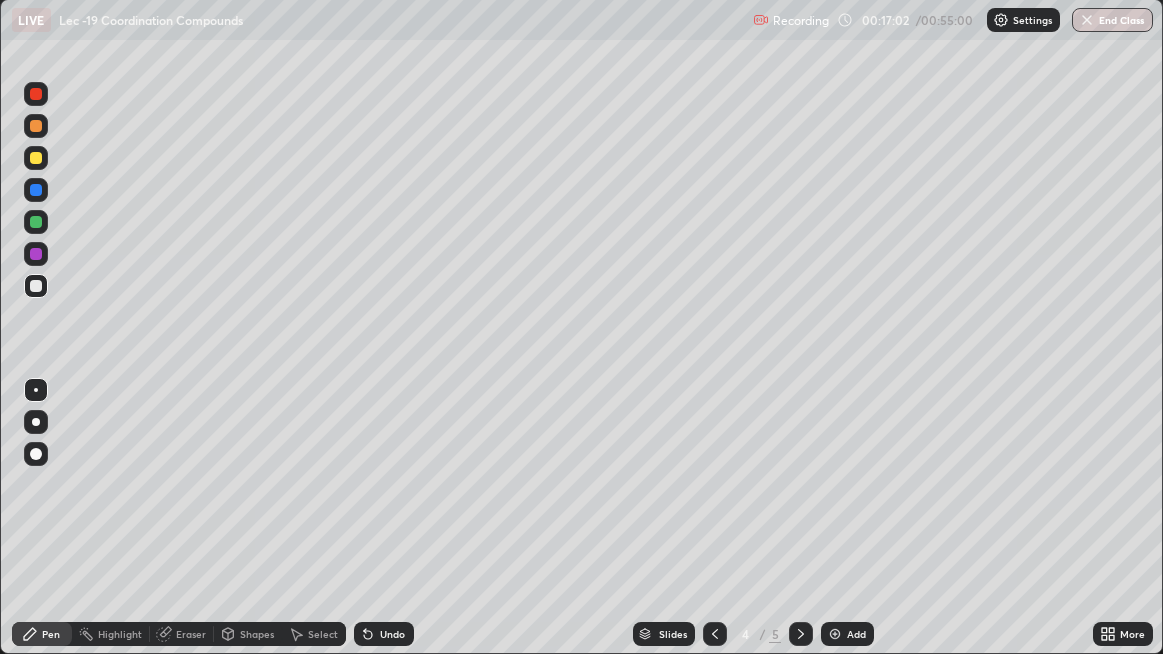 click on "Undo" at bounding box center [392, 634] 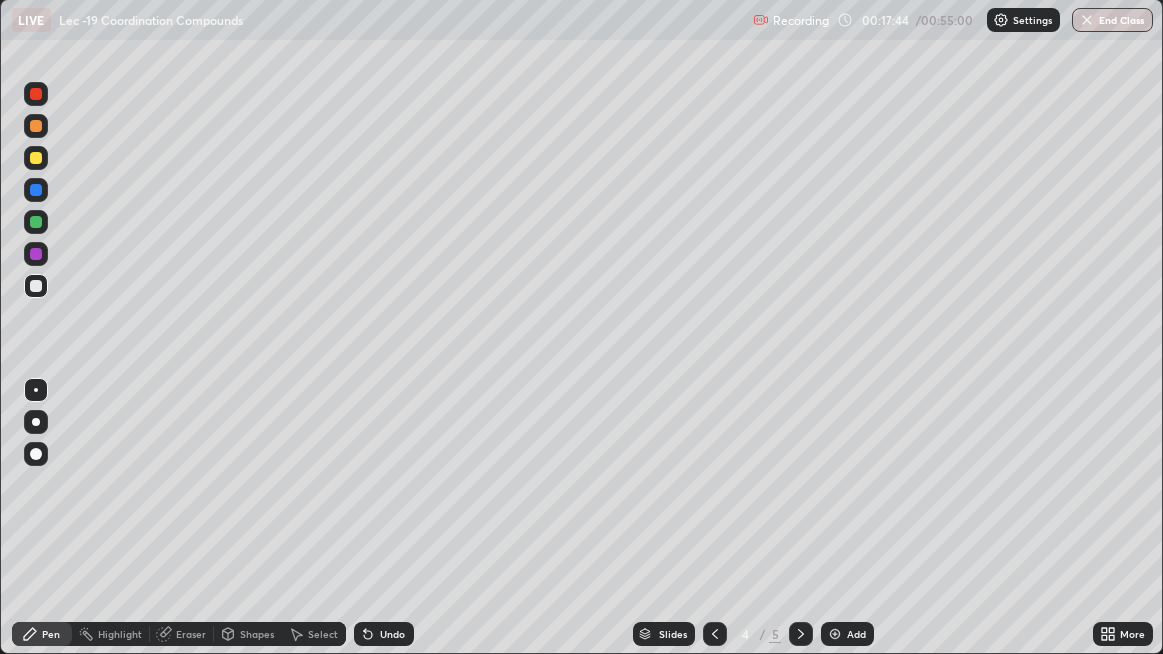 click on "Add" at bounding box center (847, 634) 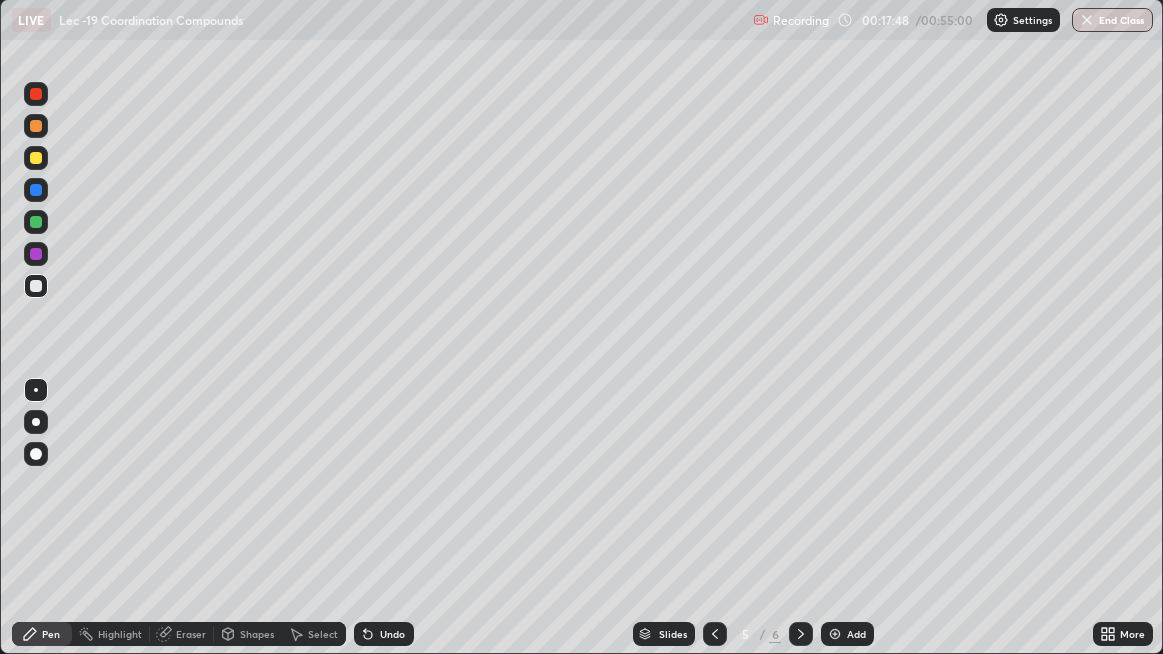 click at bounding box center [36, 222] 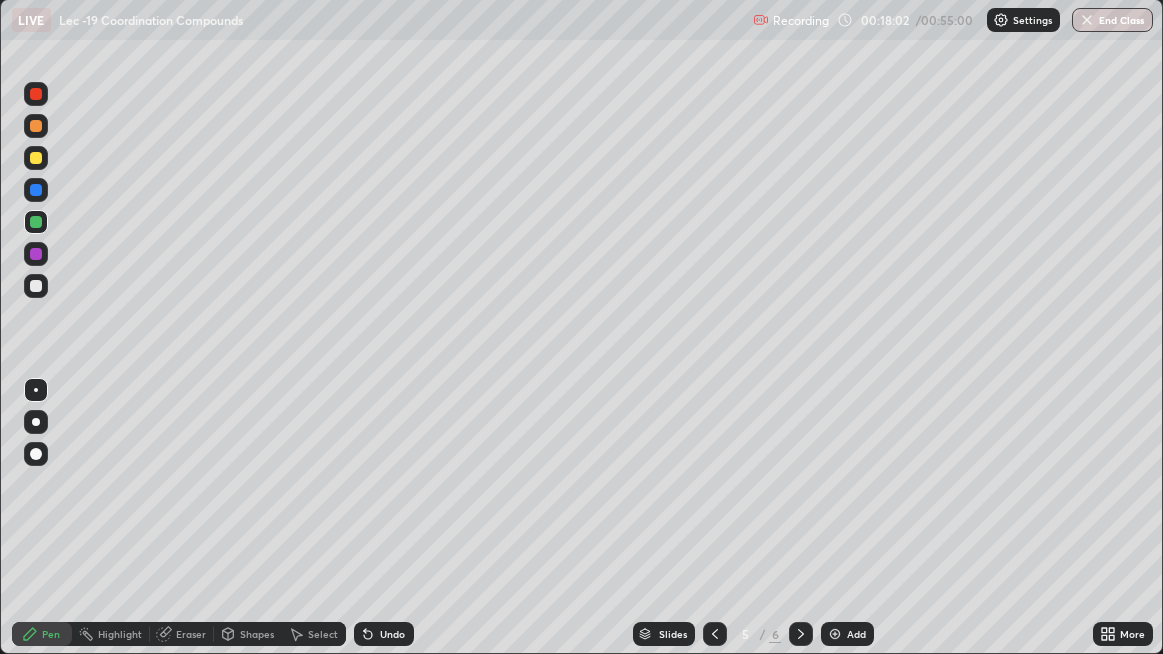 click 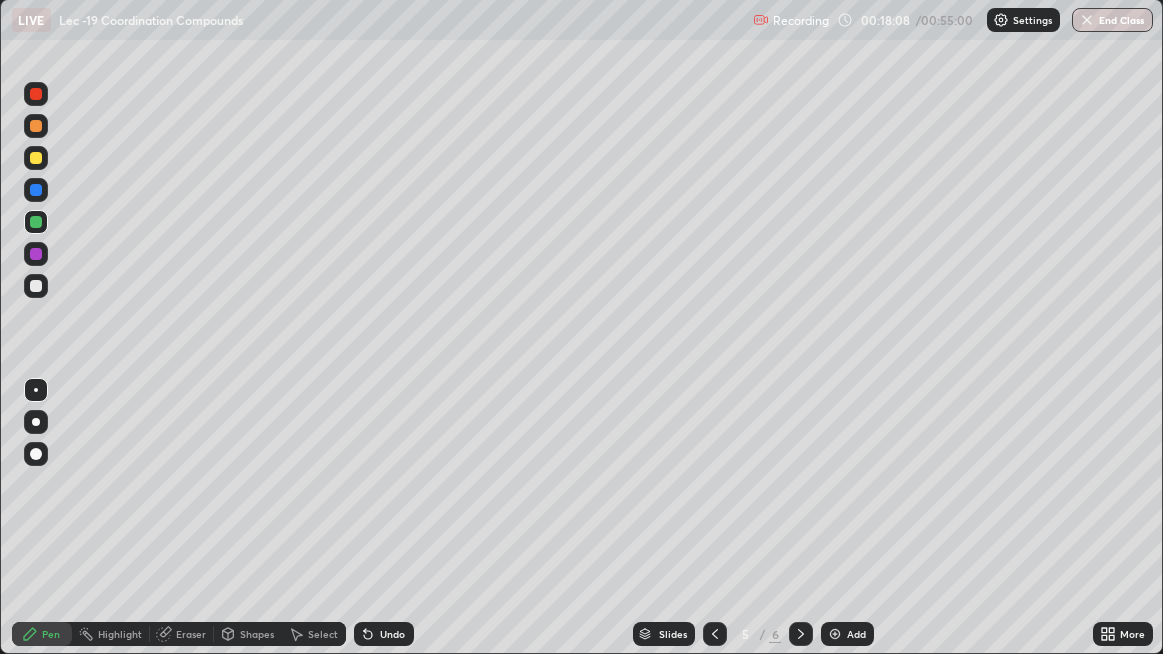 click 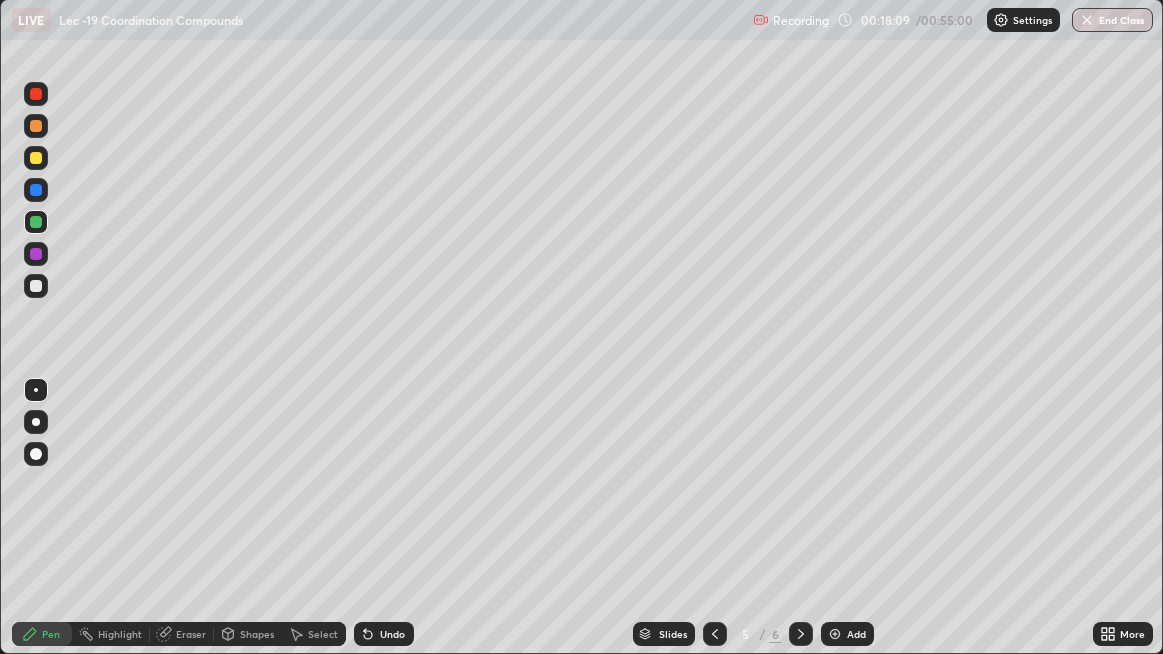 click 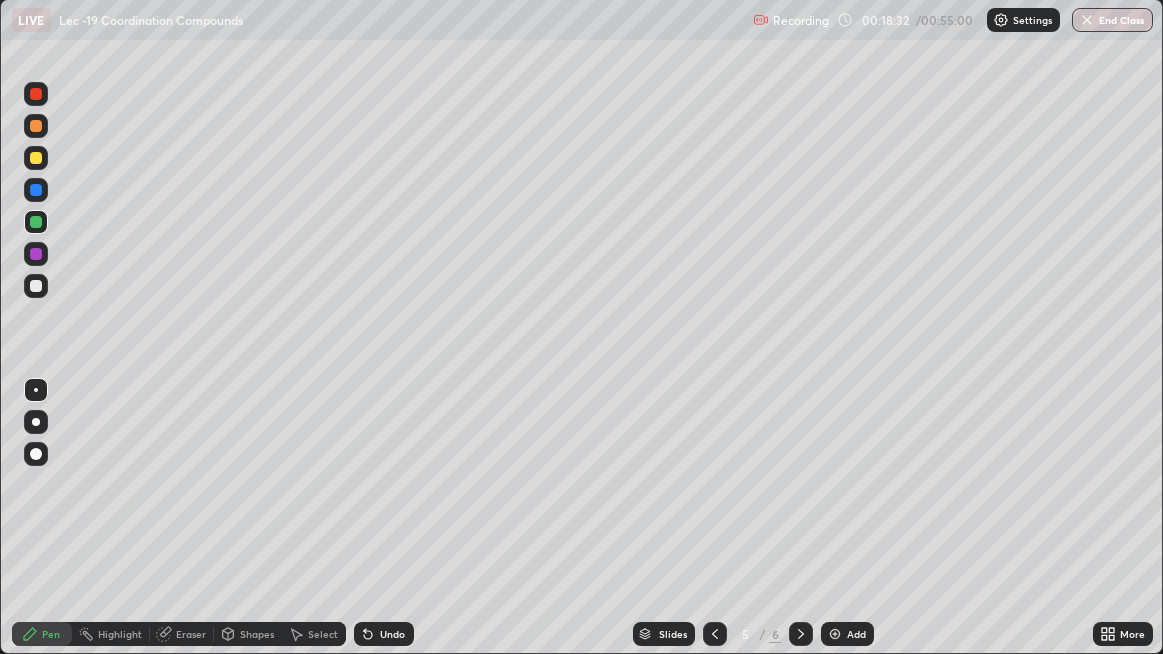 click at bounding box center [36, 286] 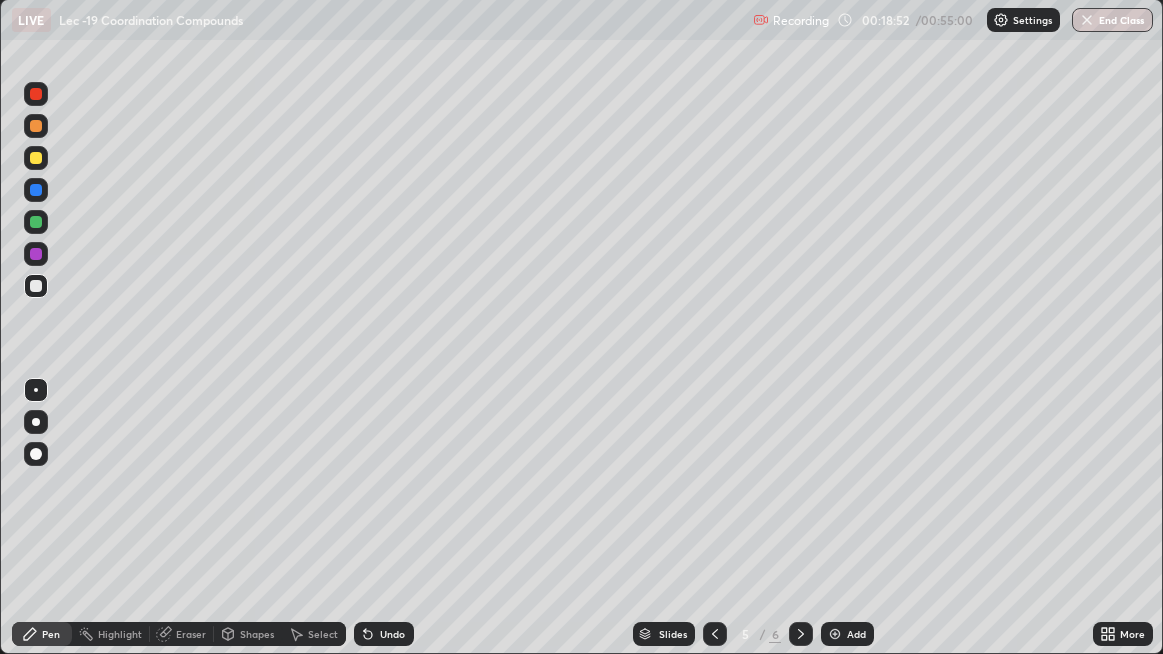 click at bounding box center [36, 222] 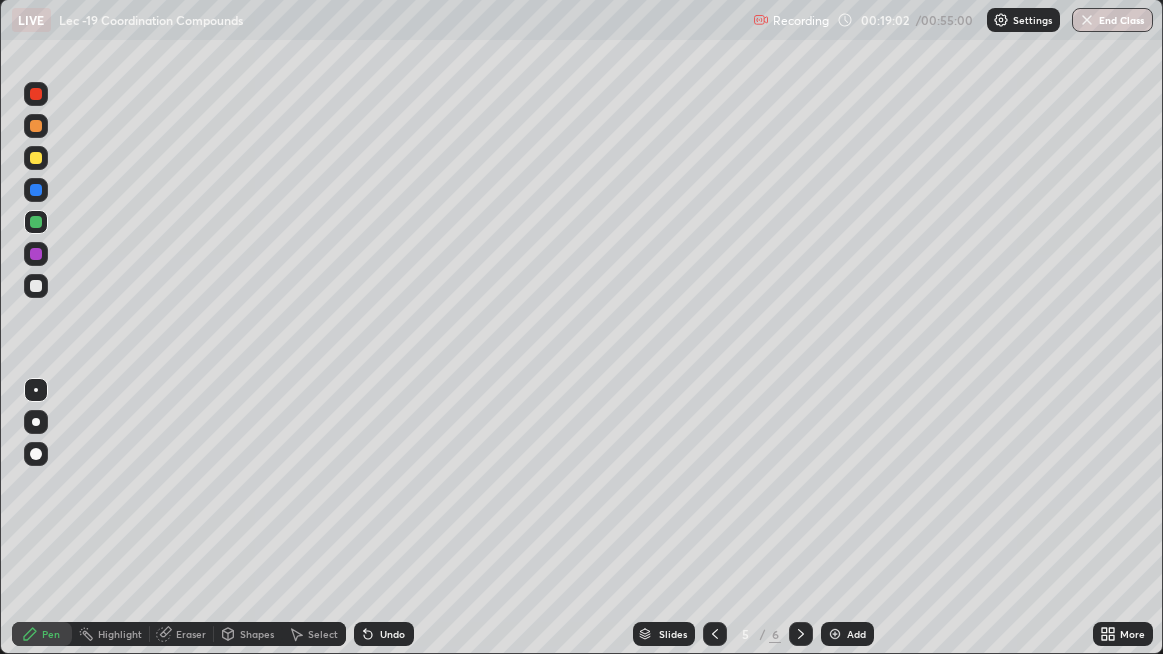 click at bounding box center (36, 286) 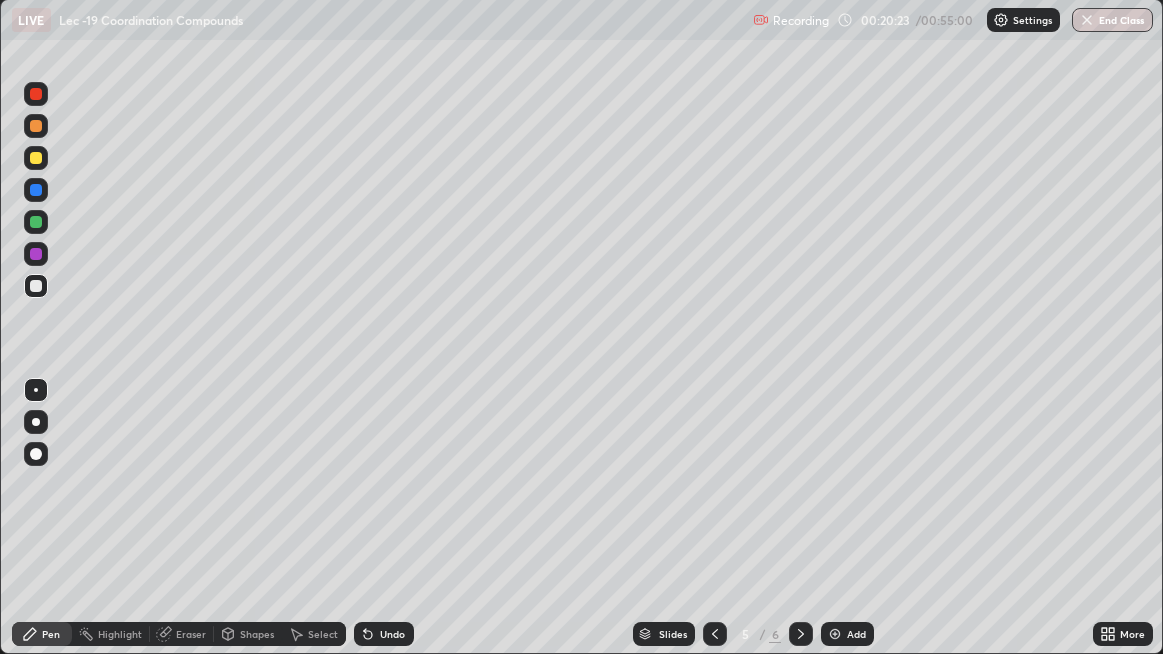 click at bounding box center (835, 634) 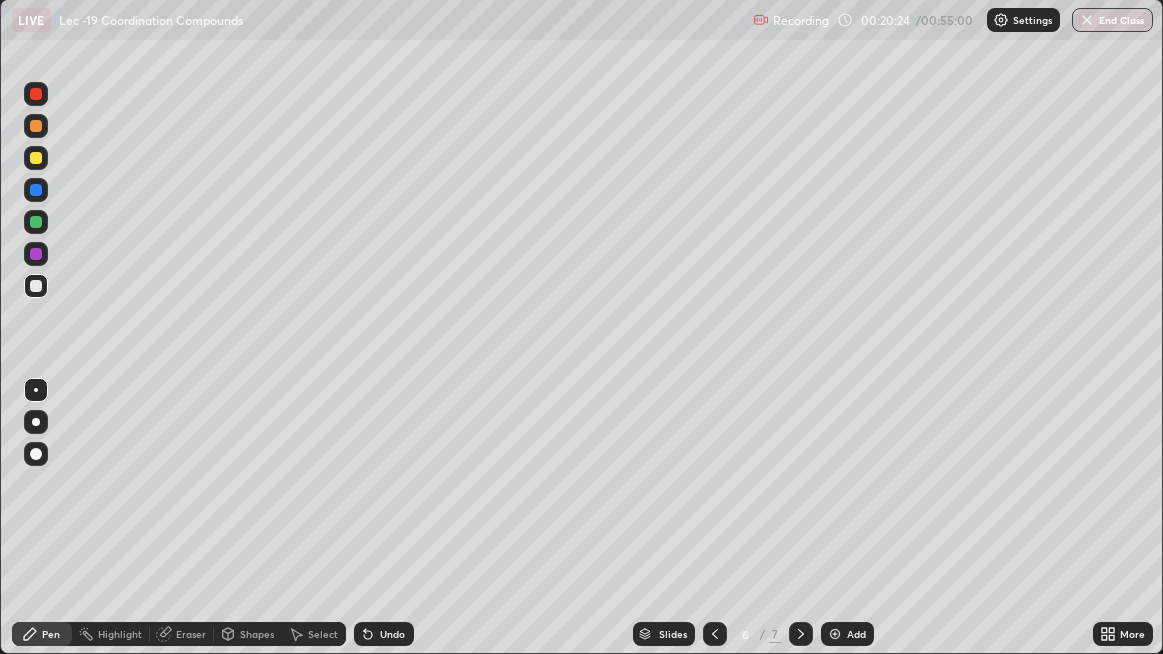 click at bounding box center (36, 286) 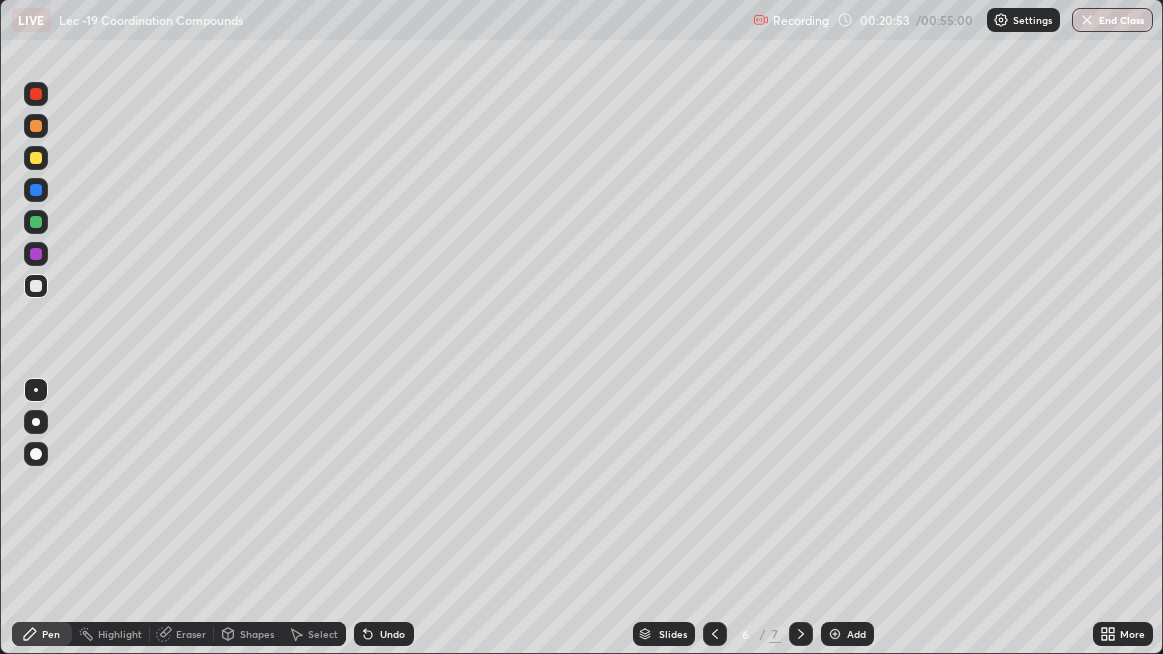 click at bounding box center [36, 222] 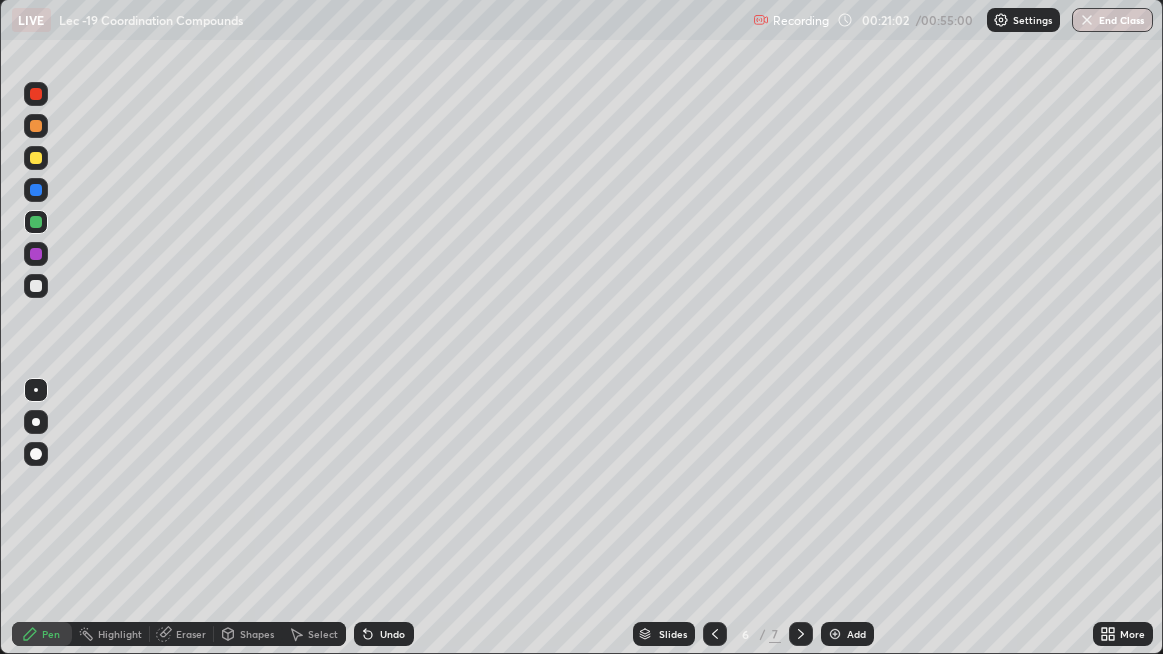 click 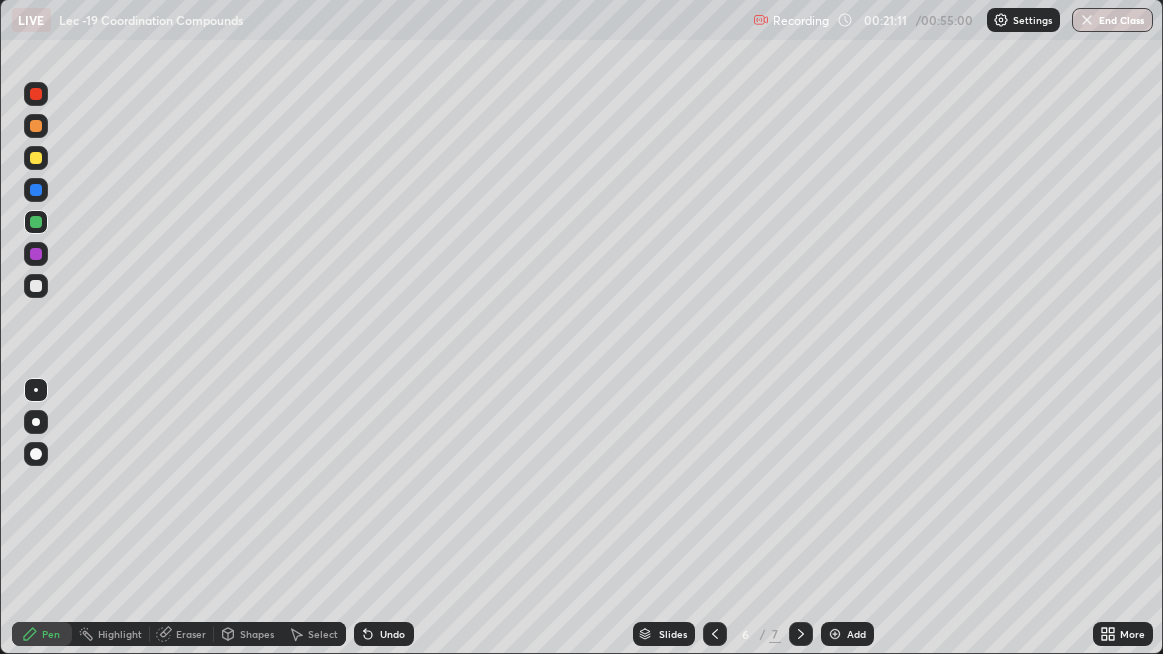 click 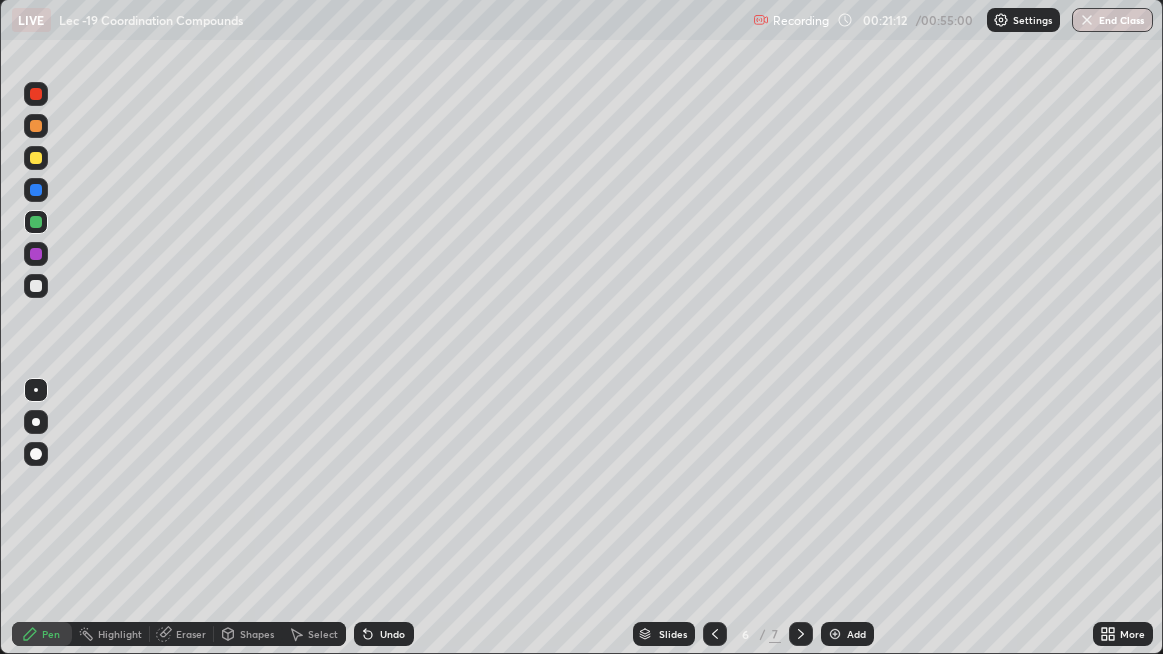 click on "Undo" at bounding box center (384, 634) 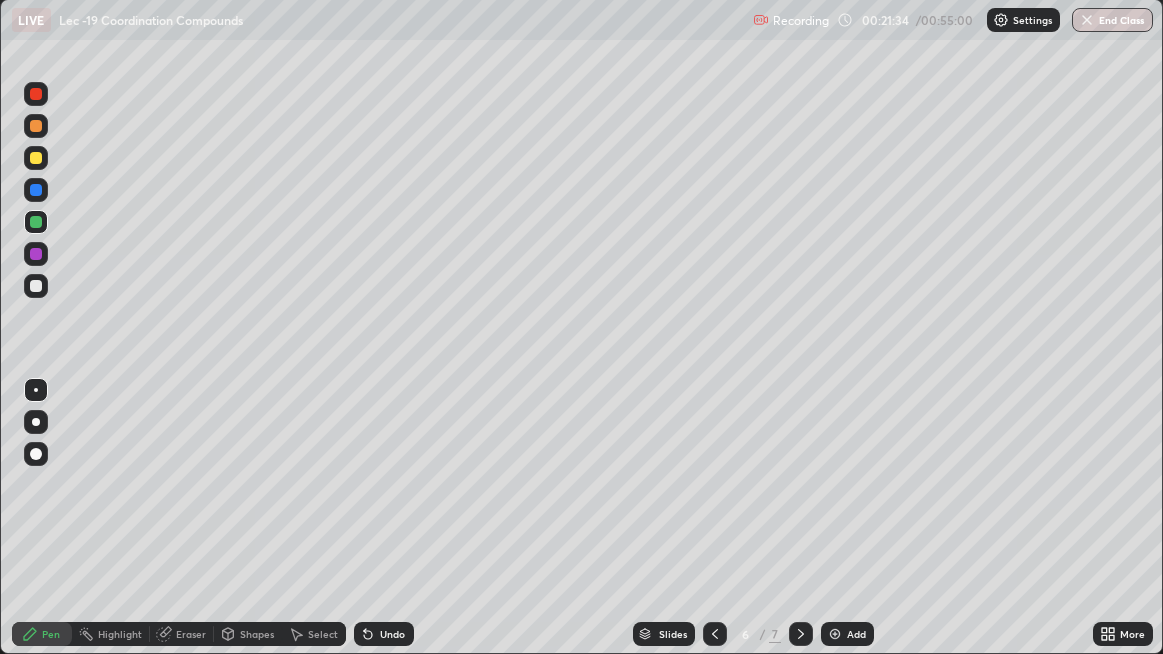 click on "Eraser" at bounding box center (191, 634) 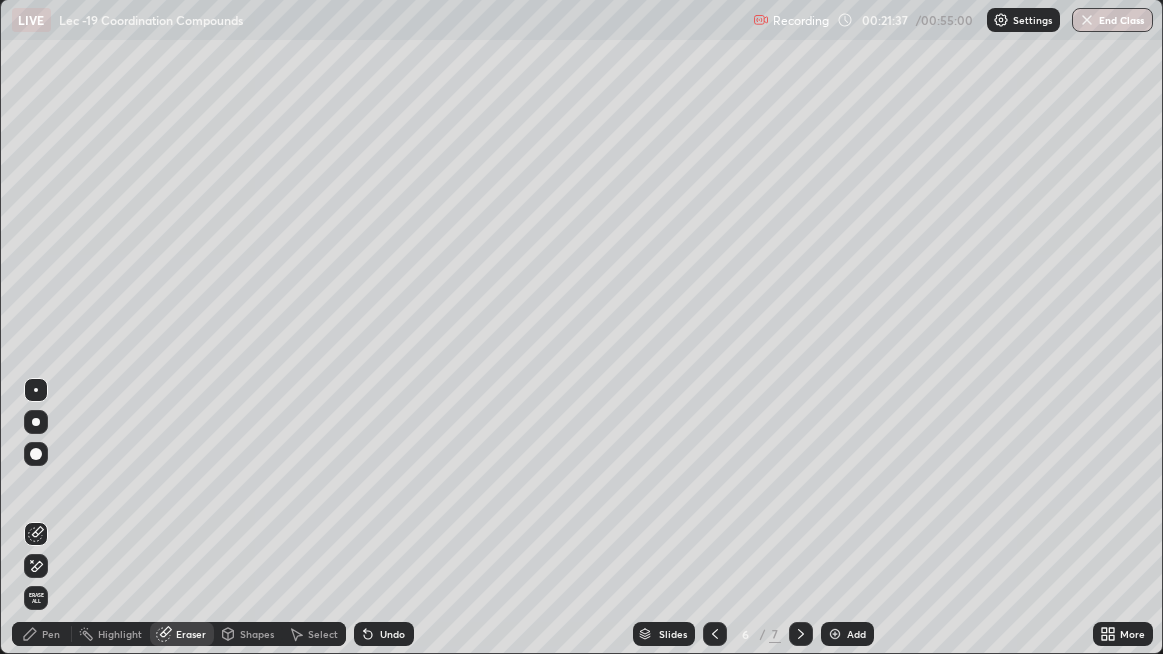 click on "Pen" at bounding box center [51, 634] 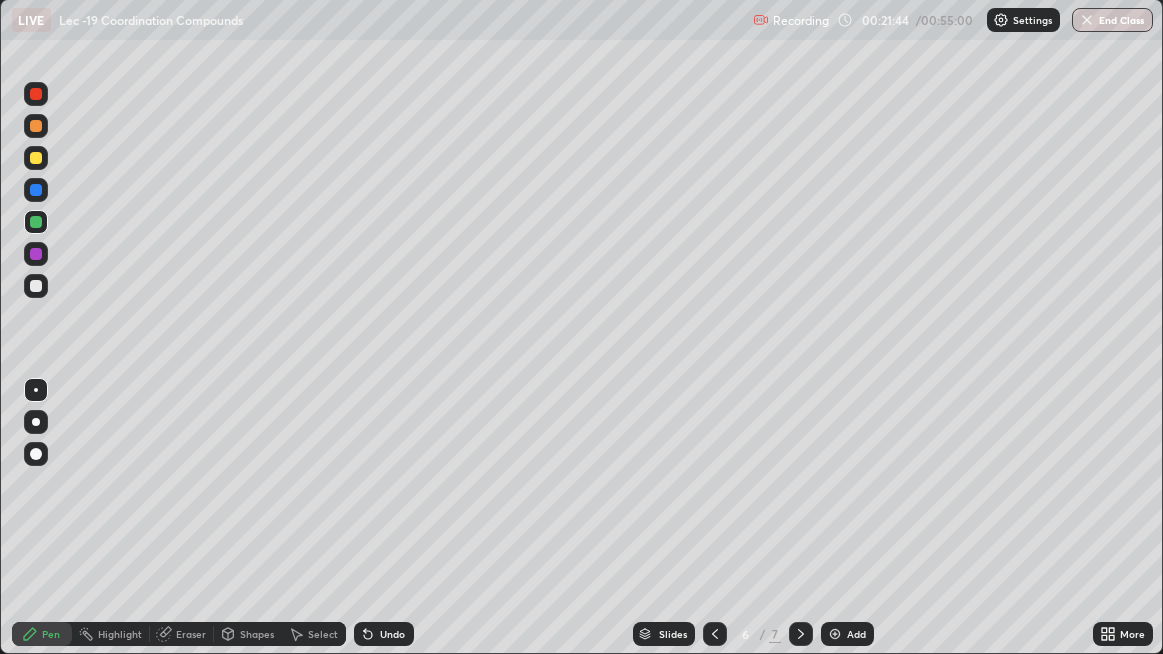click 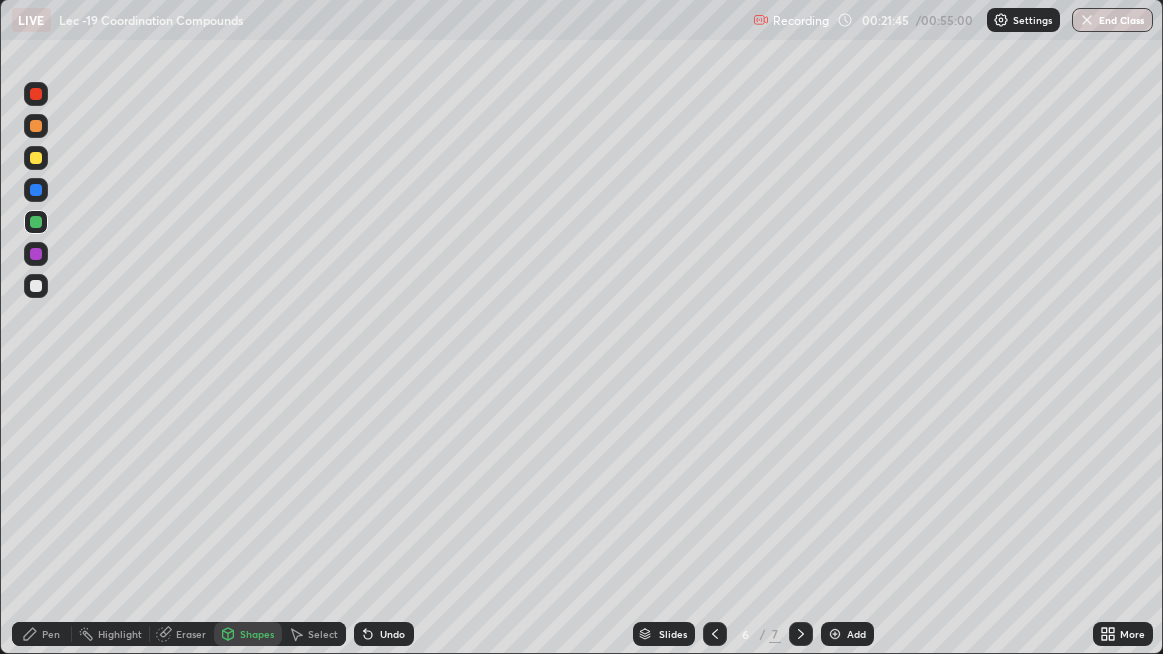 click 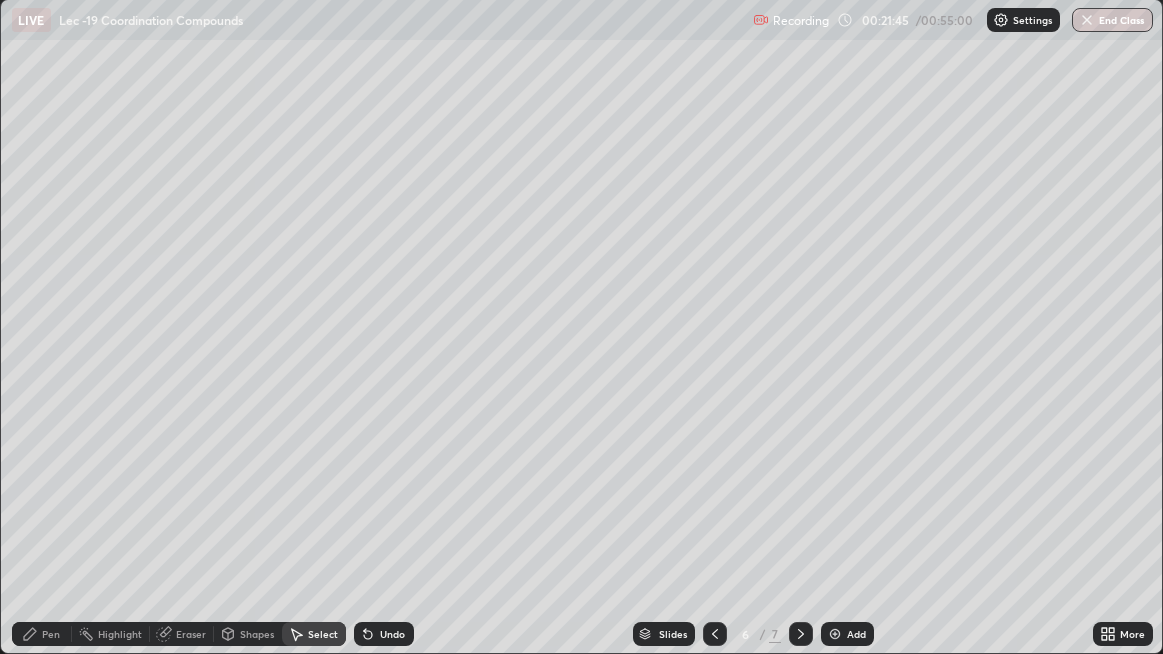 click 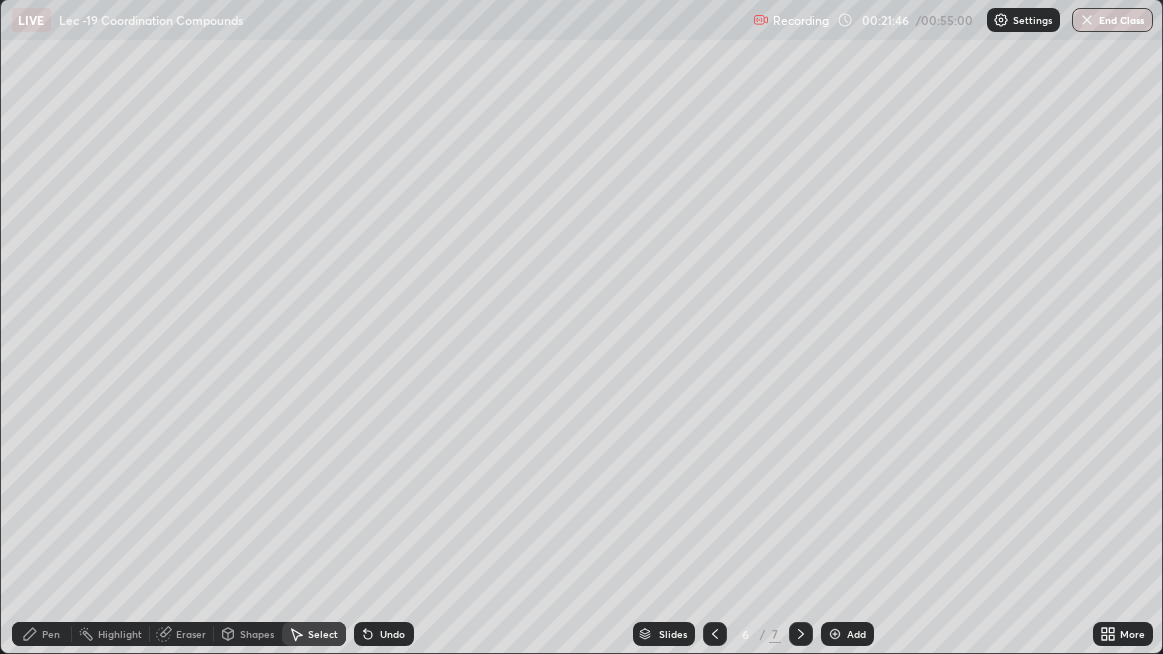 click 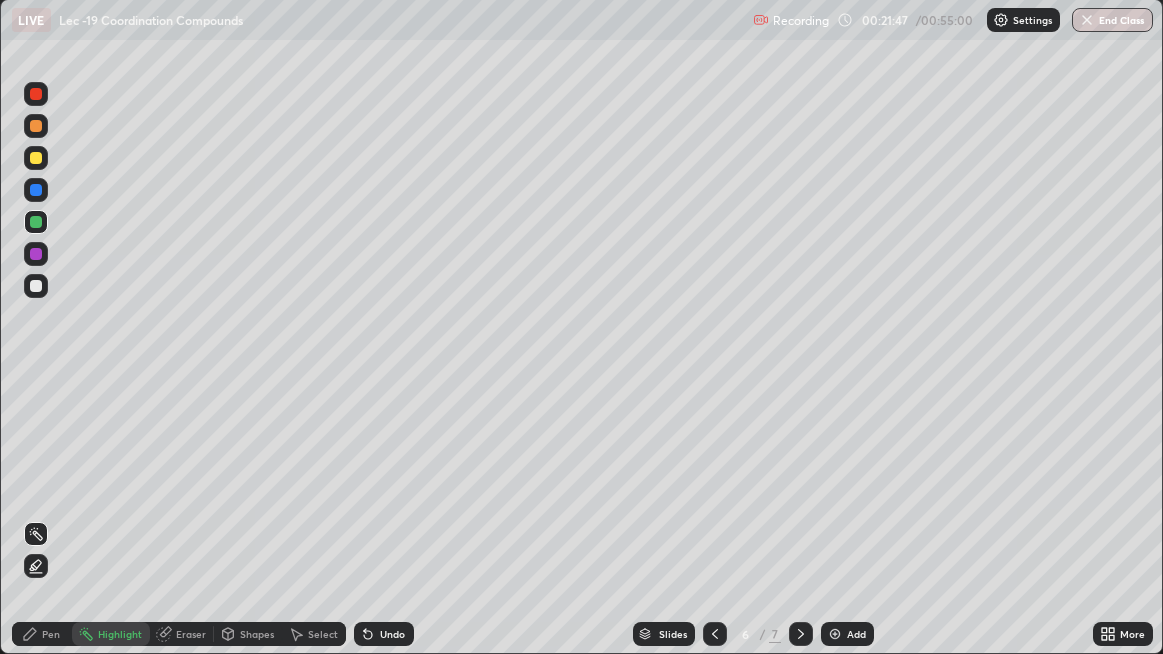 click on "Eraser" at bounding box center (182, 634) 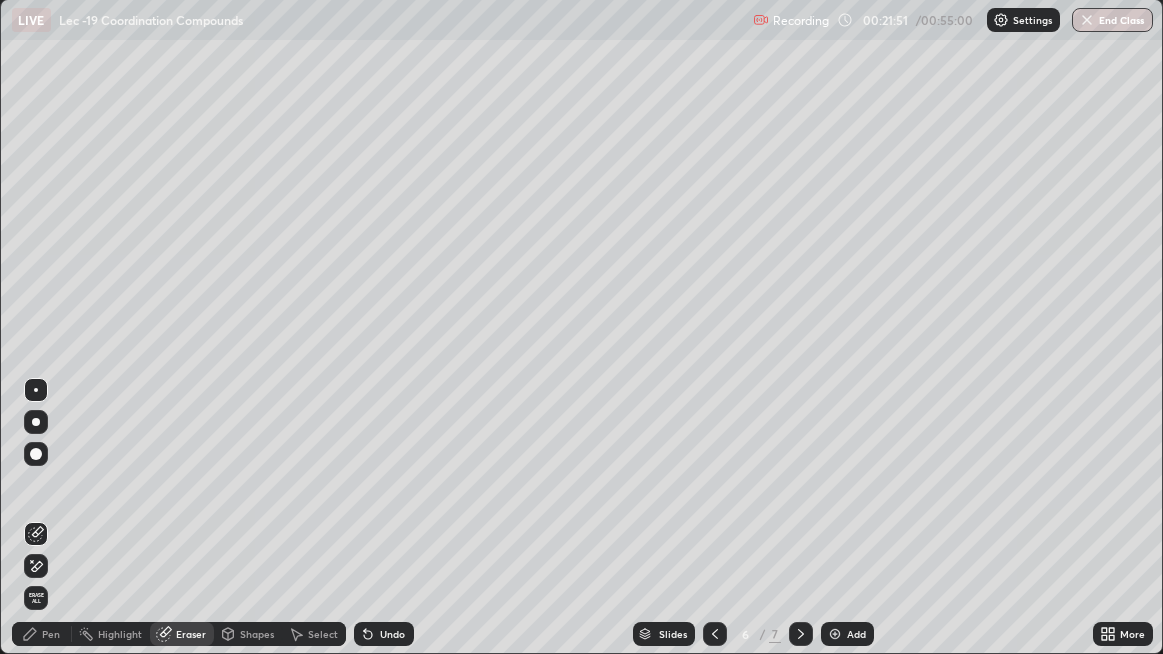 click on "Pen" at bounding box center [51, 634] 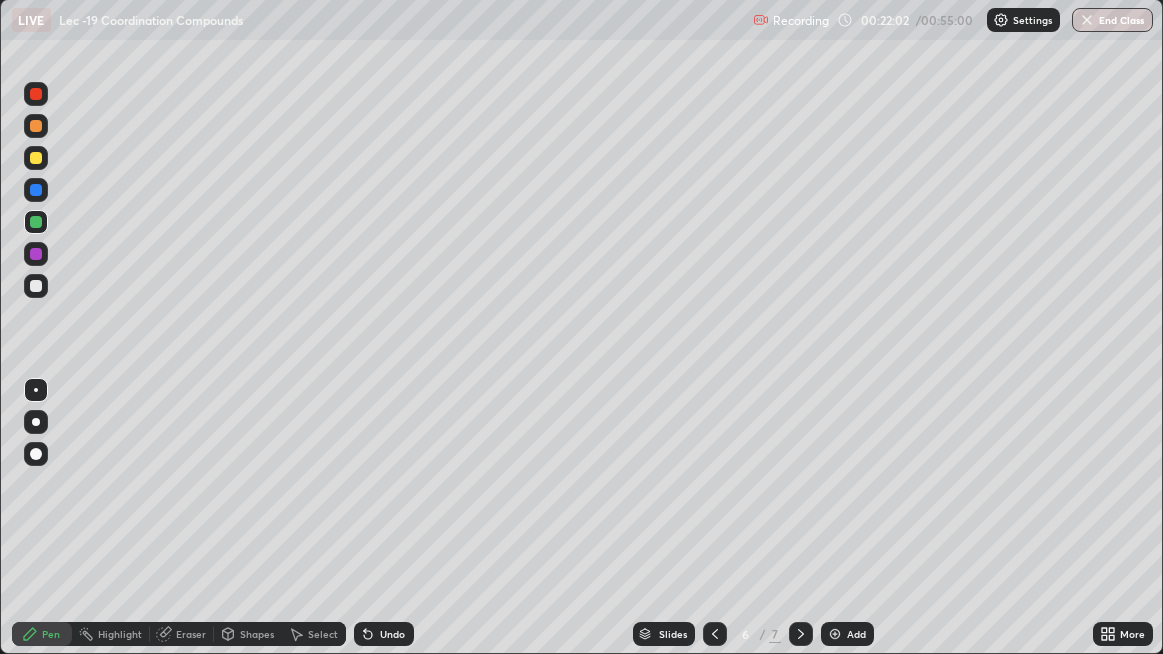 click 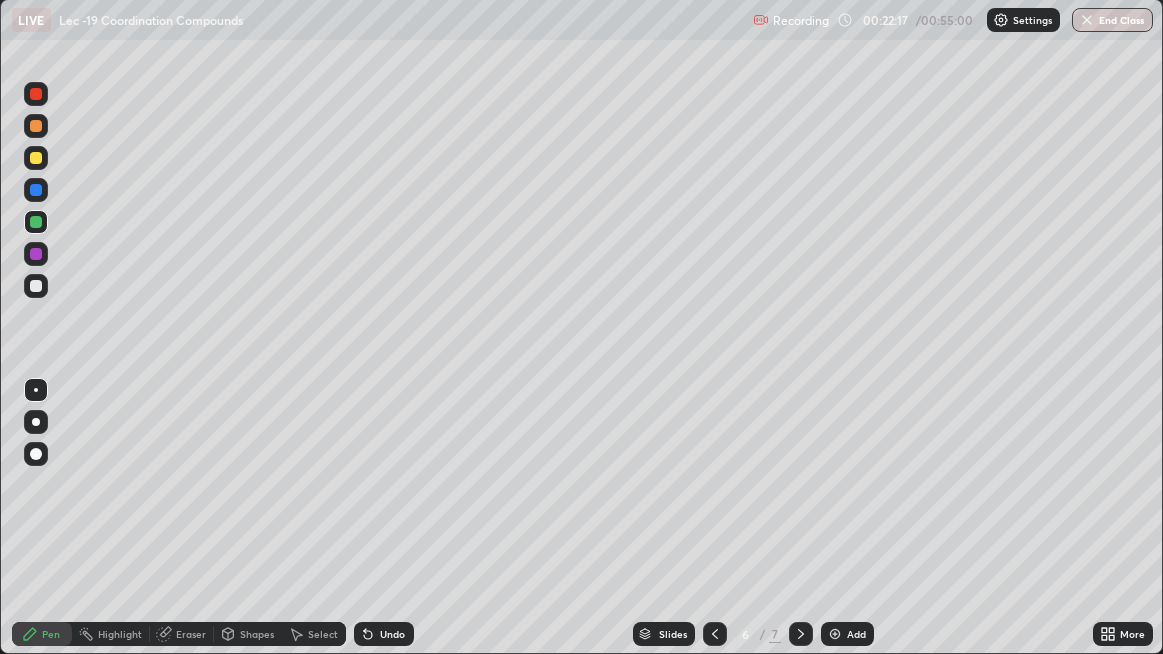 click at bounding box center (36, 286) 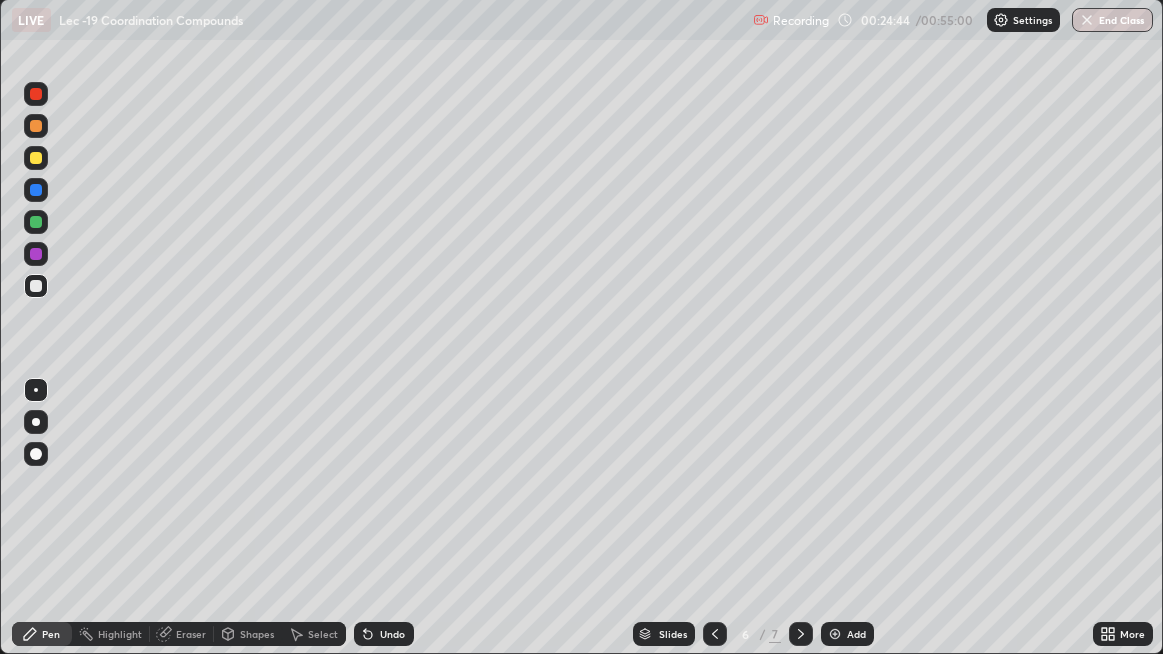 click on "Add" at bounding box center (856, 634) 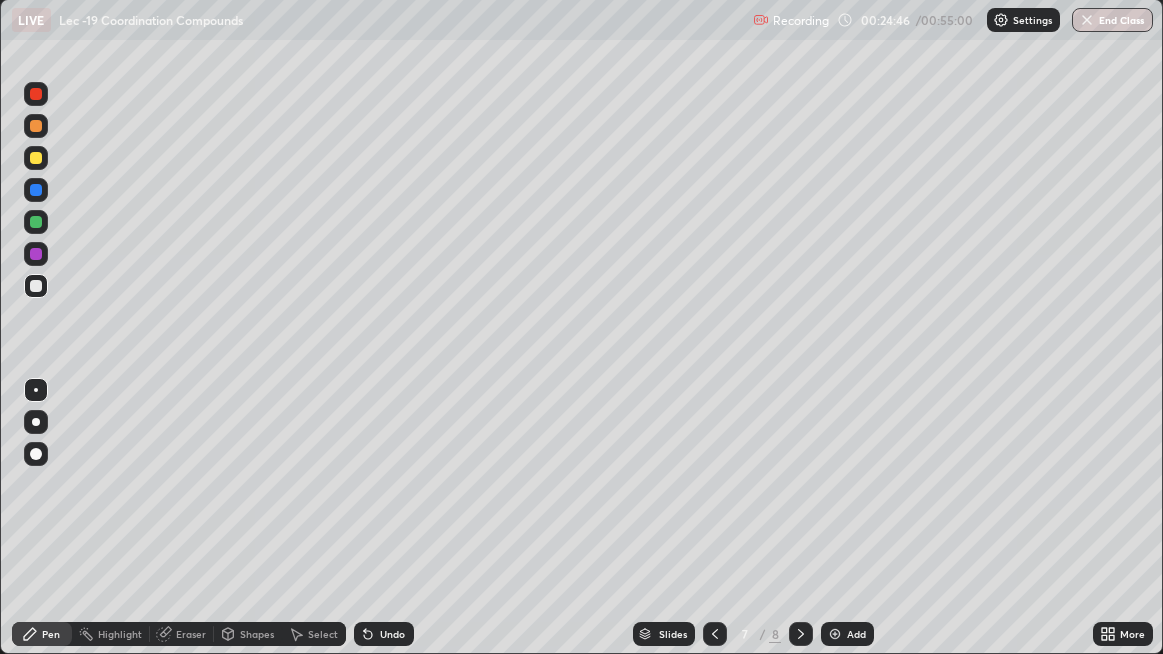 click at bounding box center [36, 158] 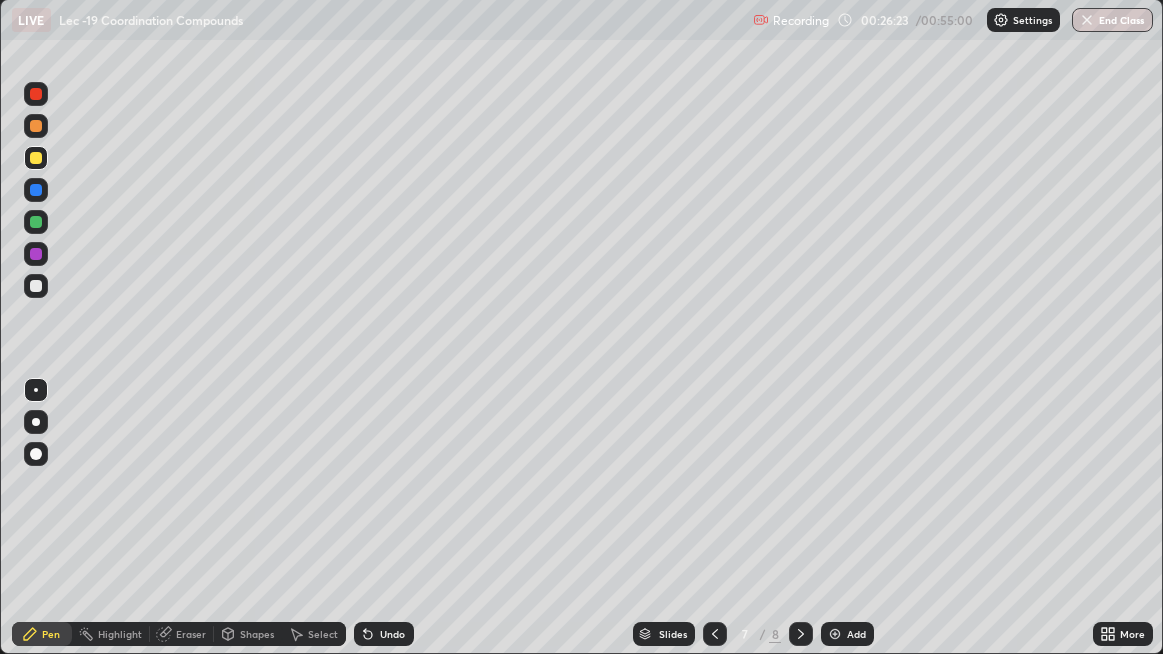 click on "Select" at bounding box center [314, 634] 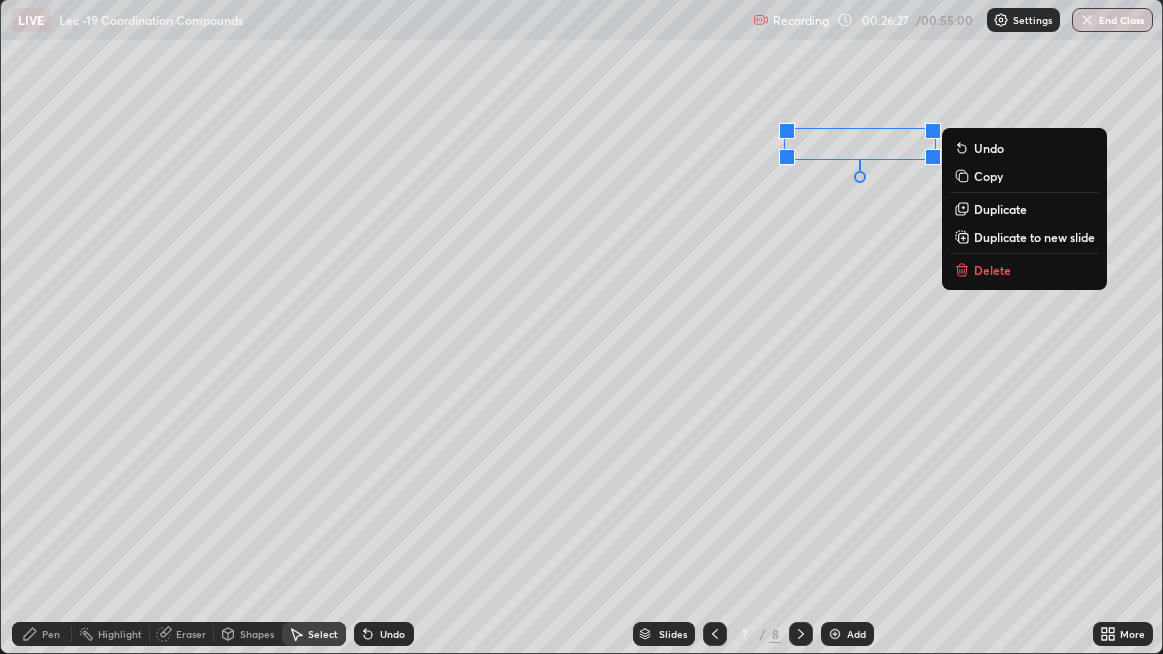 click on "Pen" at bounding box center [51, 634] 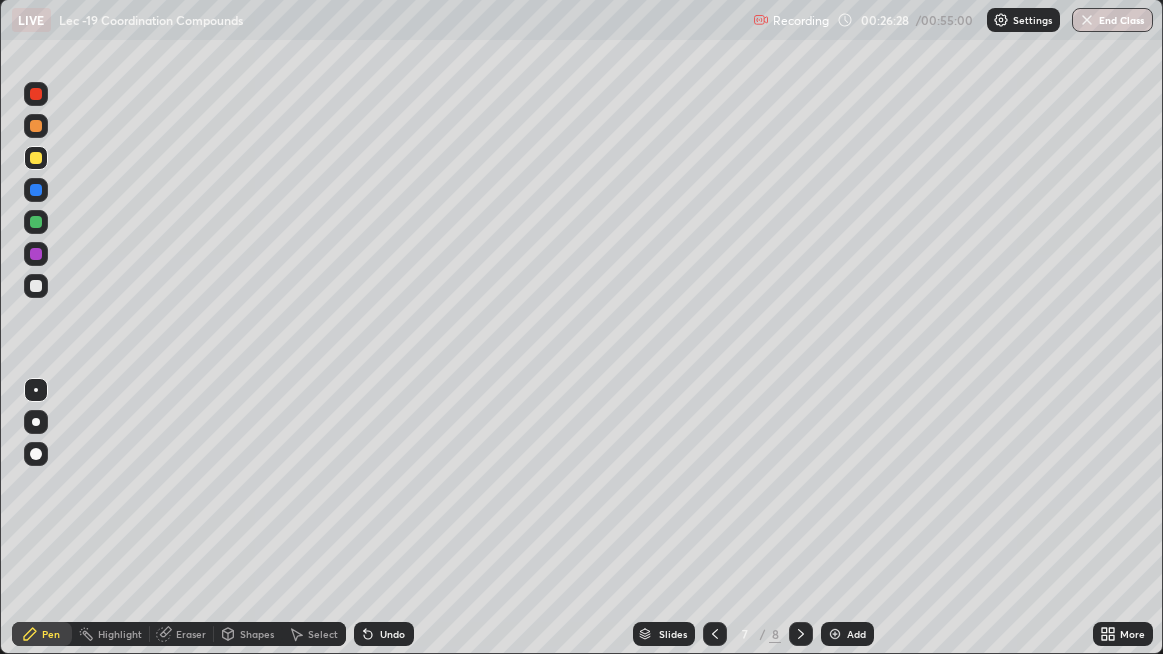 click at bounding box center (36, 286) 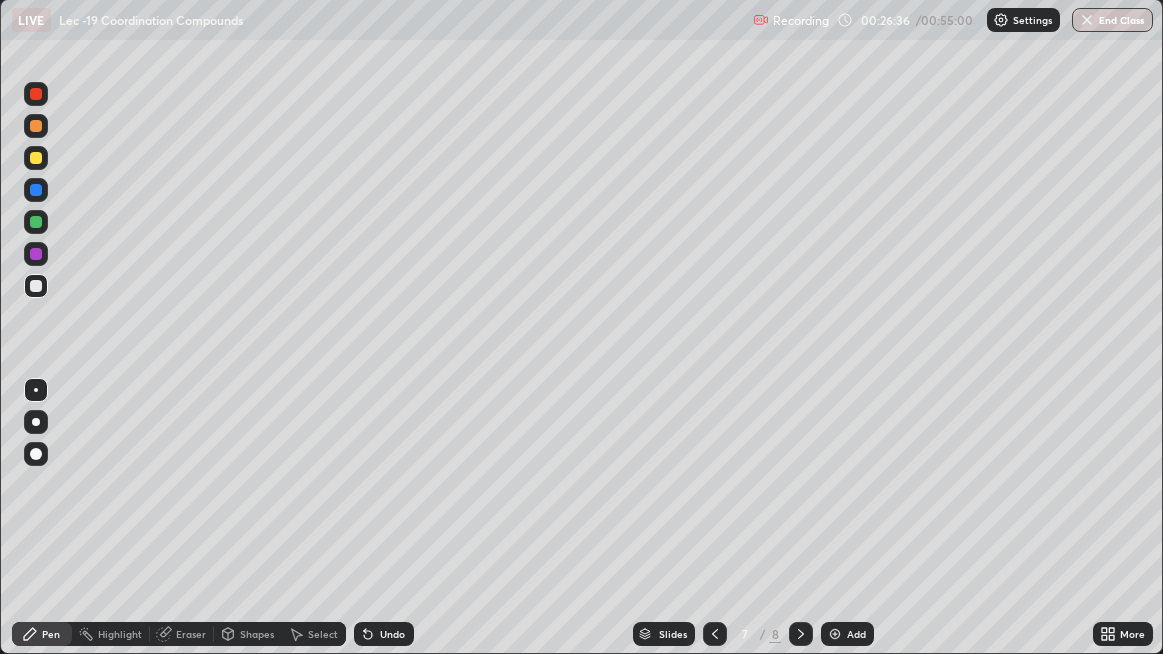 click on "Undo" at bounding box center [384, 634] 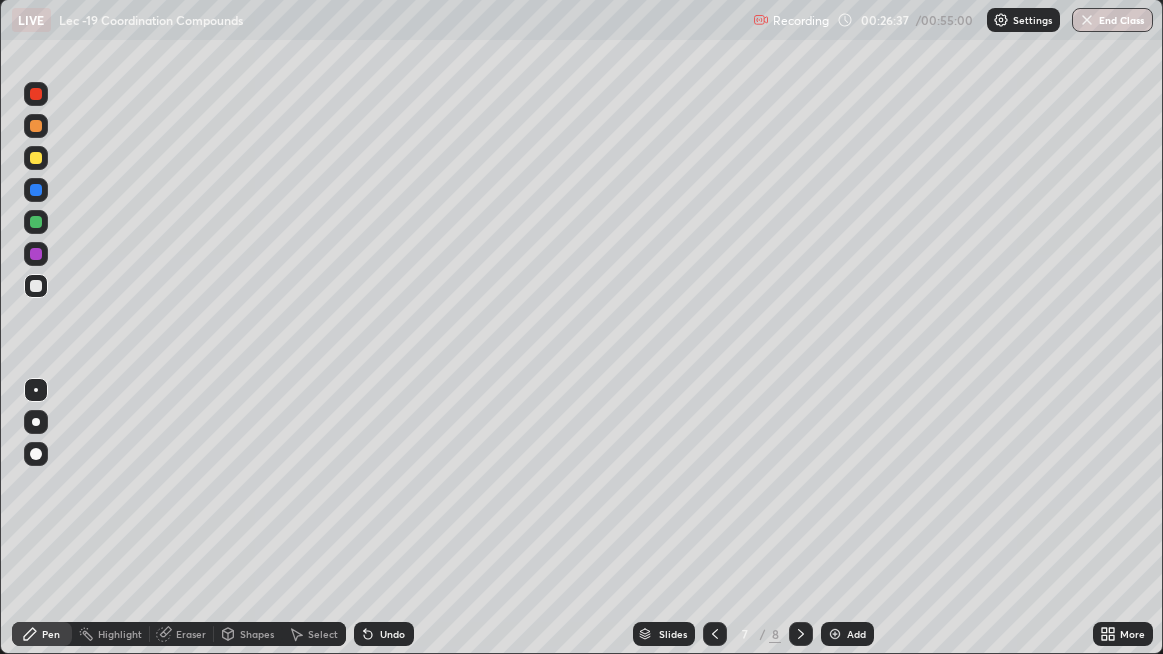 click on "Undo" at bounding box center (384, 634) 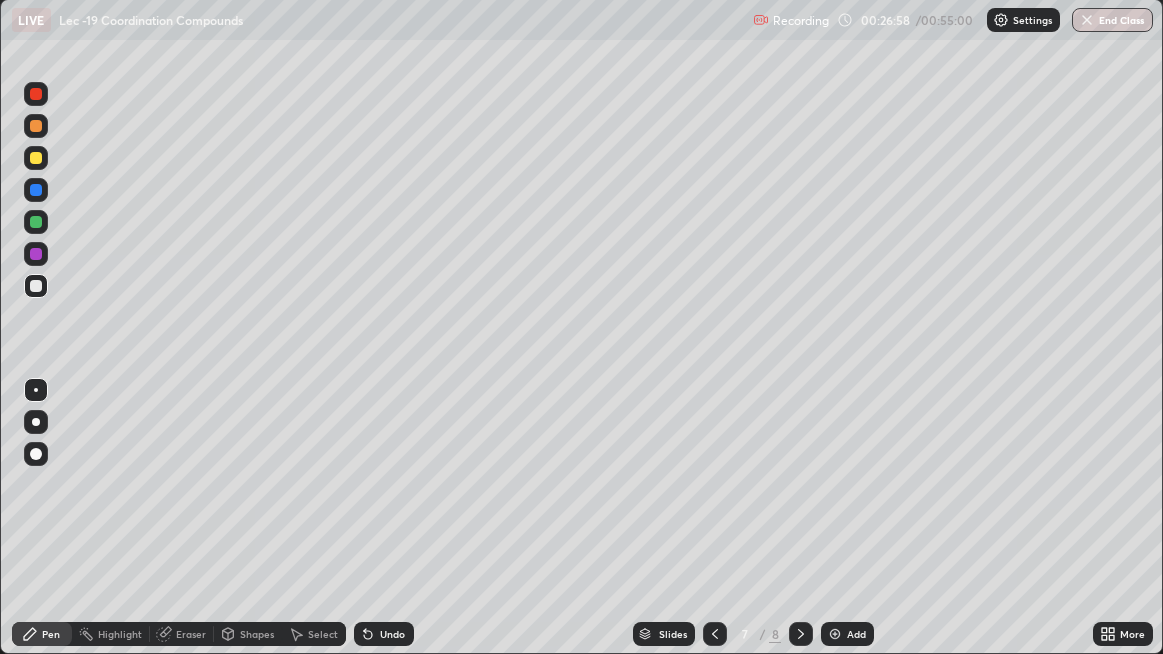 click at bounding box center [36, 222] 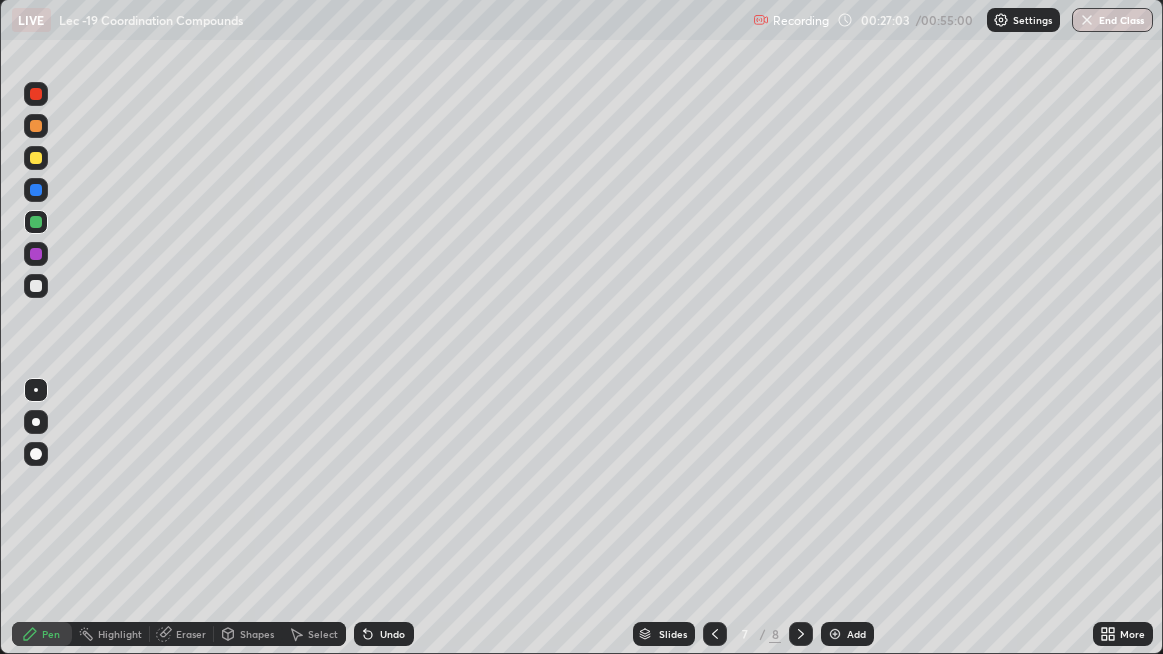 click 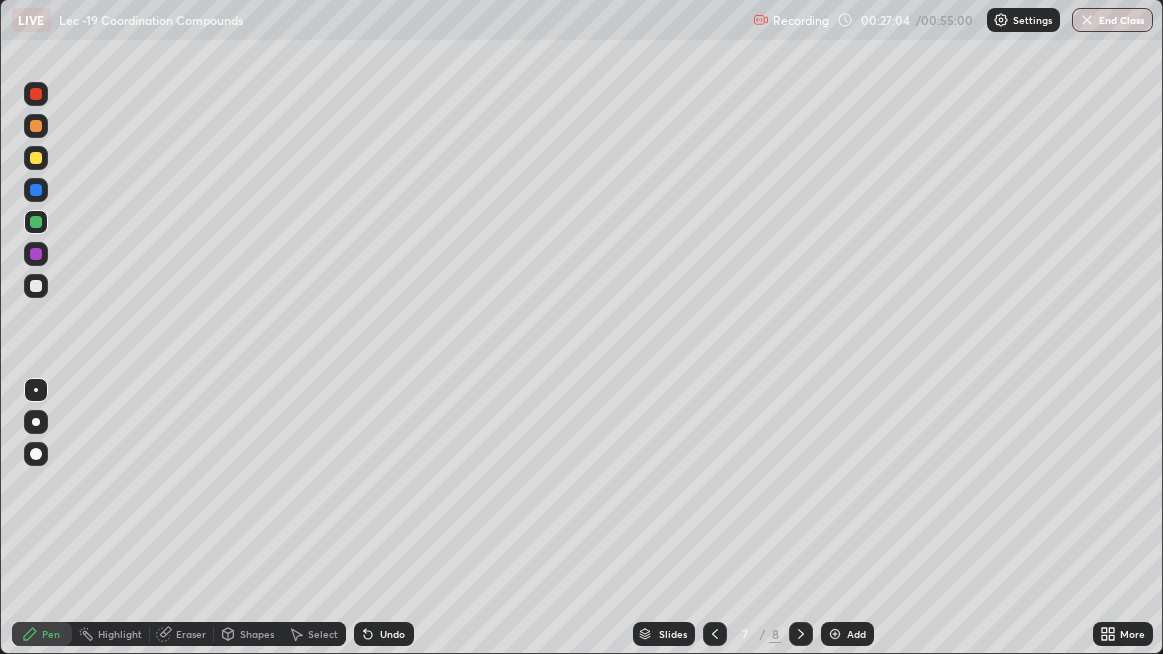 click on "Undo" at bounding box center (384, 634) 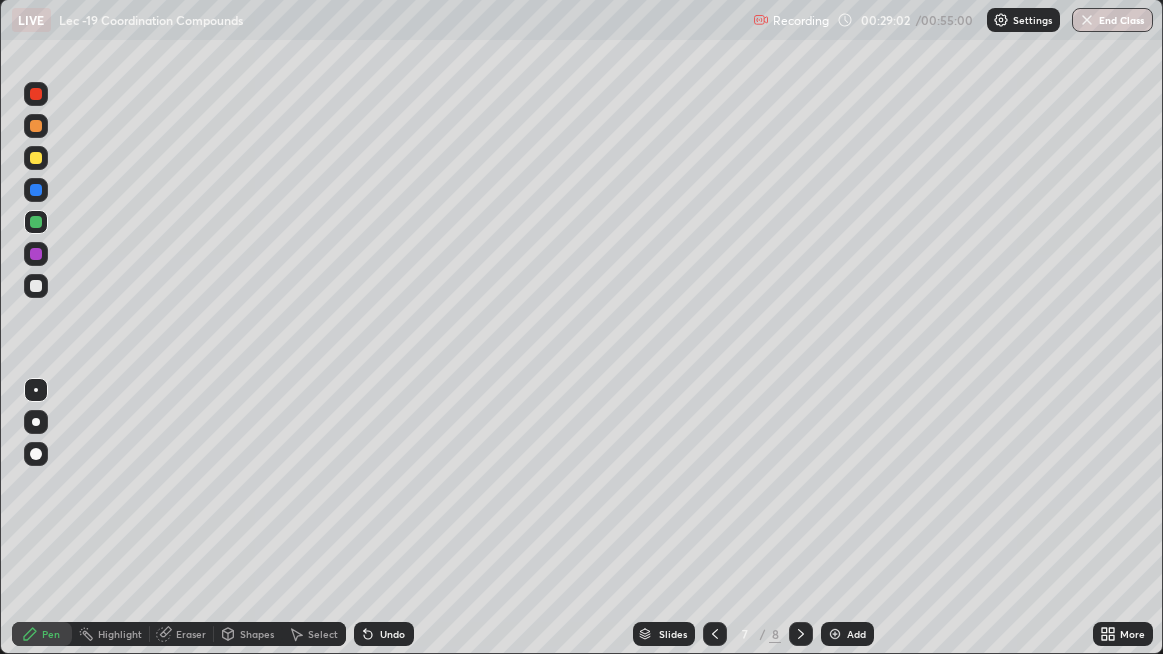 click at bounding box center (36, 158) 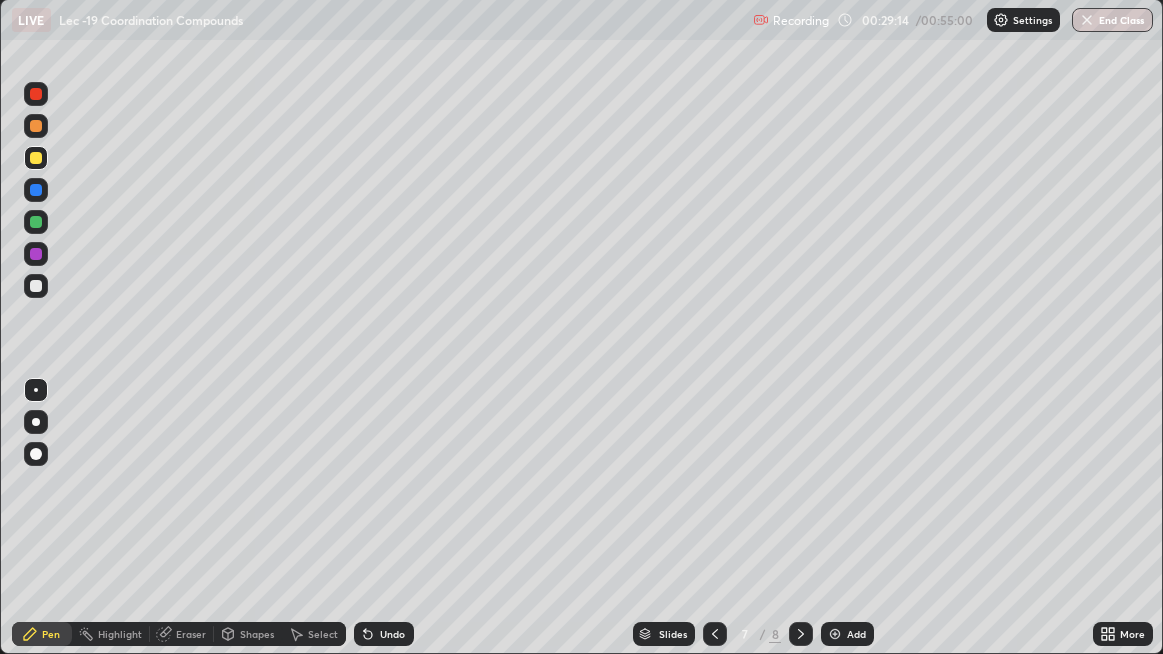 click on "Undo" at bounding box center [392, 634] 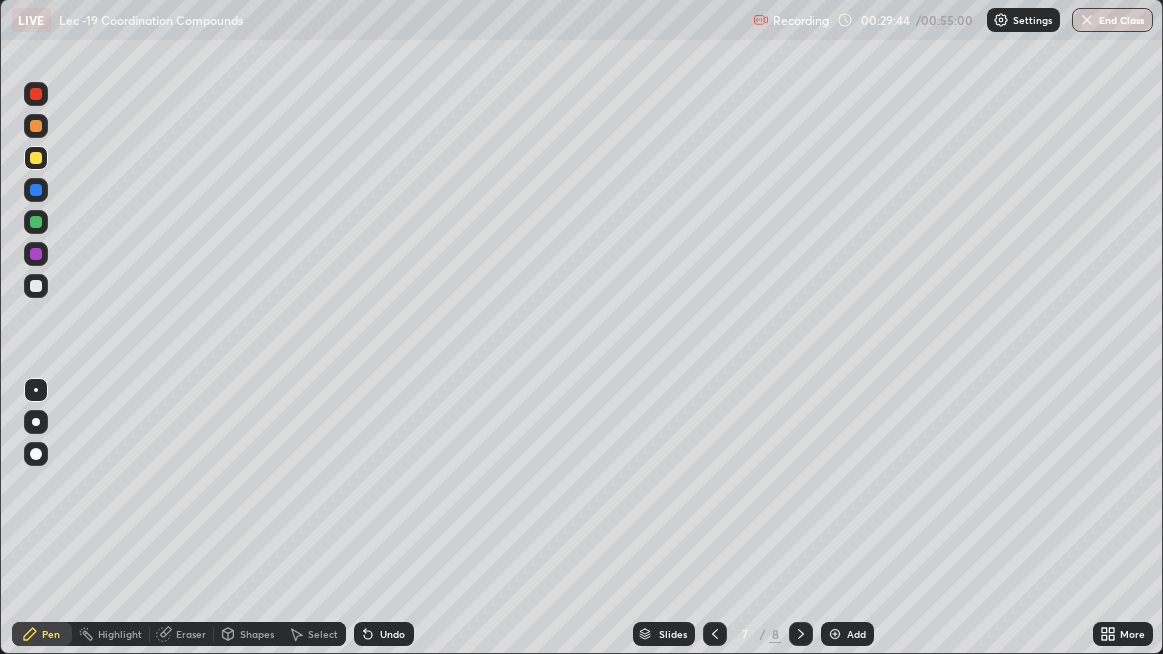 click on "Undo" at bounding box center [384, 634] 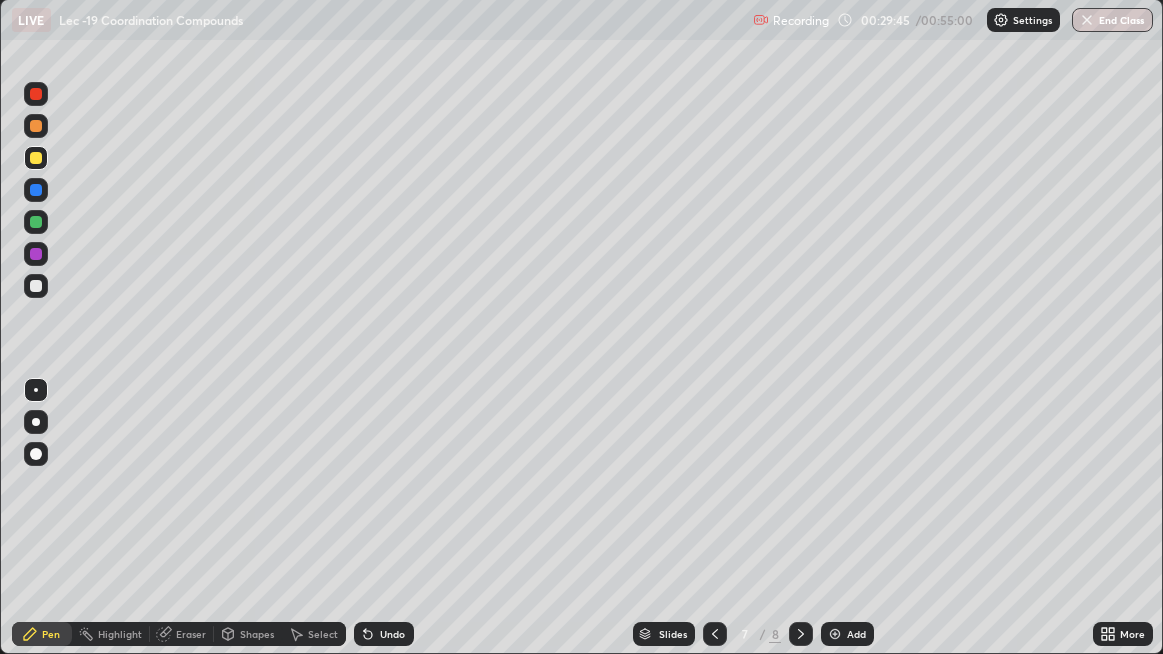click on "Undo" at bounding box center (384, 634) 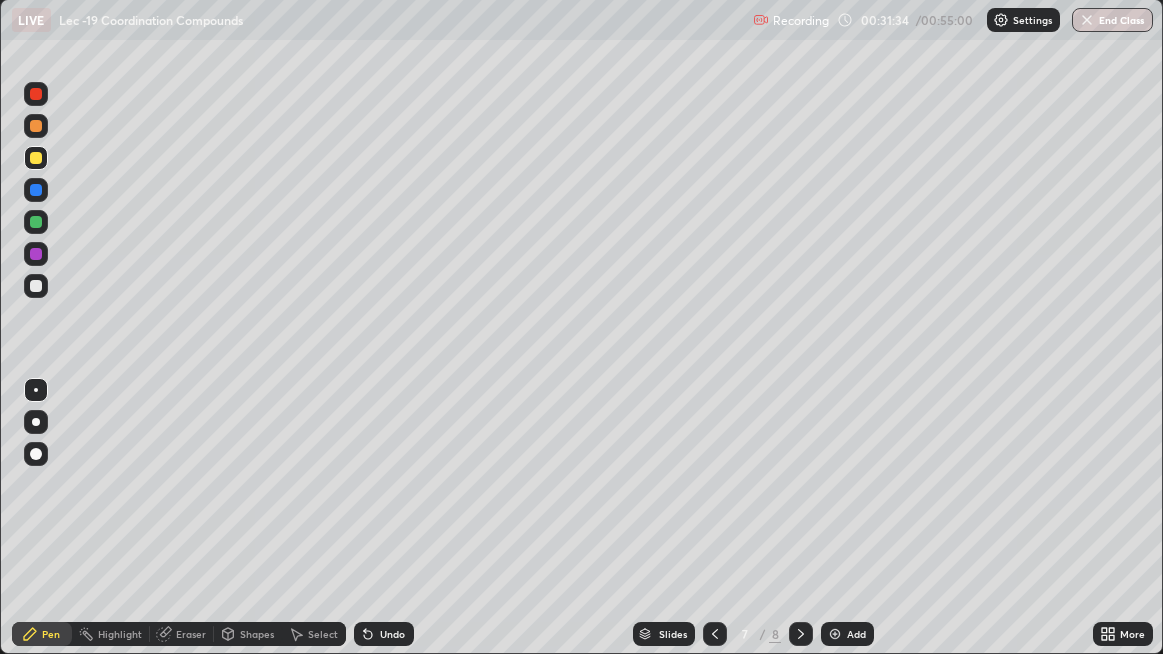 click 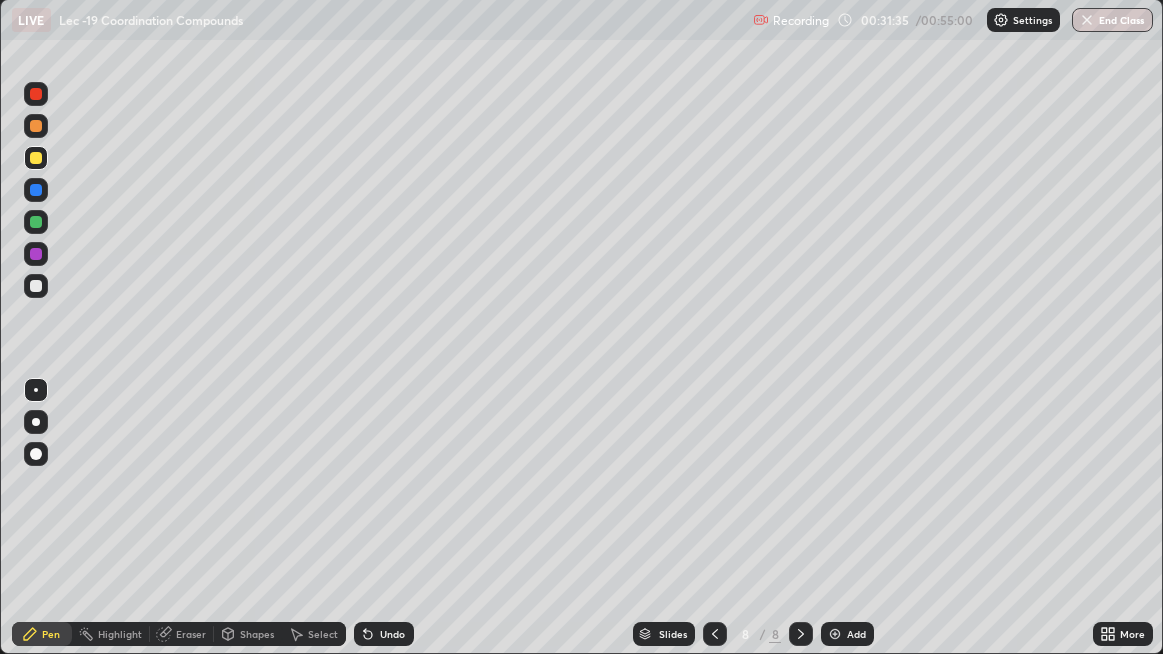 click at bounding box center (36, 286) 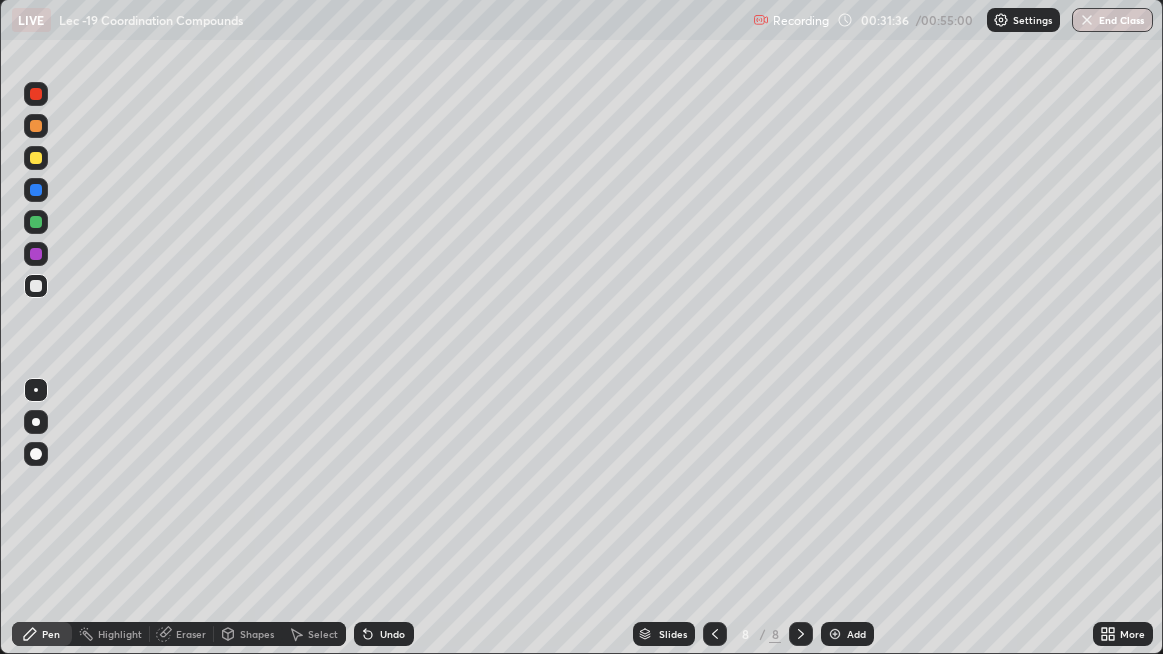 click on "Eraser" at bounding box center (191, 634) 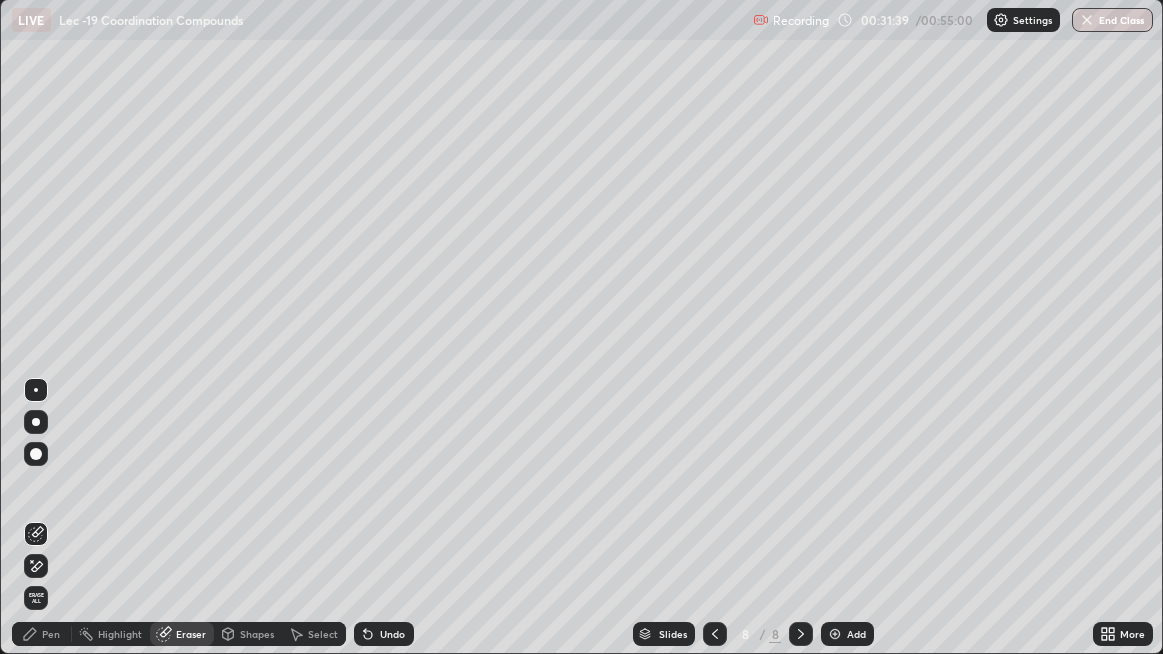 click on "Pen" at bounding box center (42, 634) 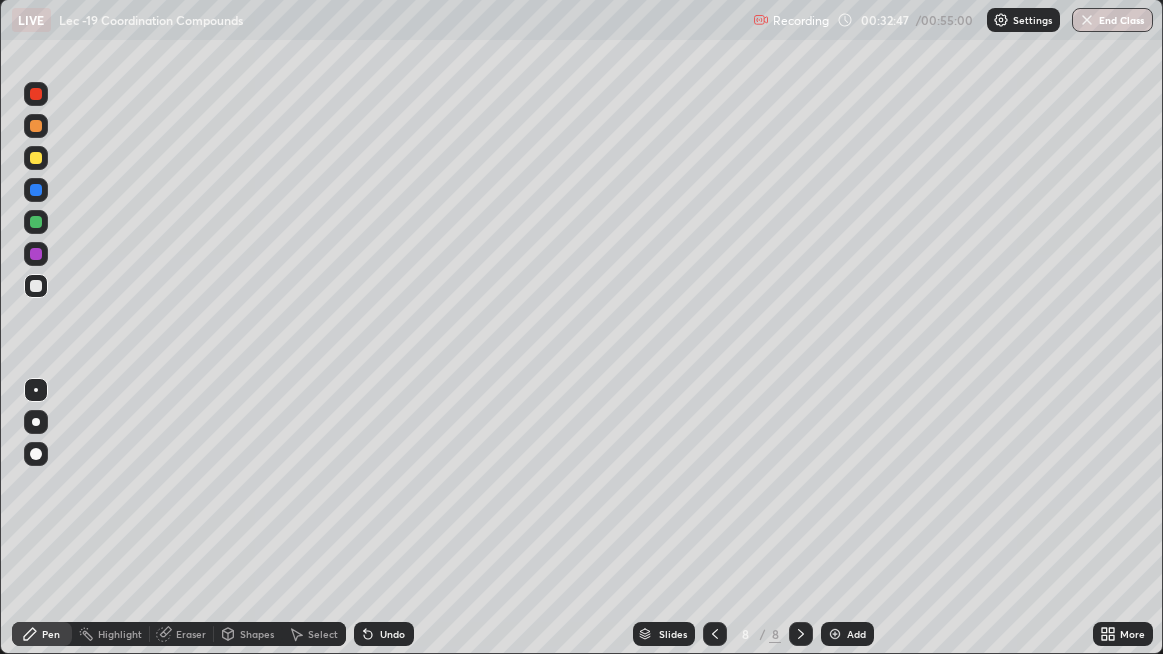 click on "Eraser" at bounding box center [191, 634] 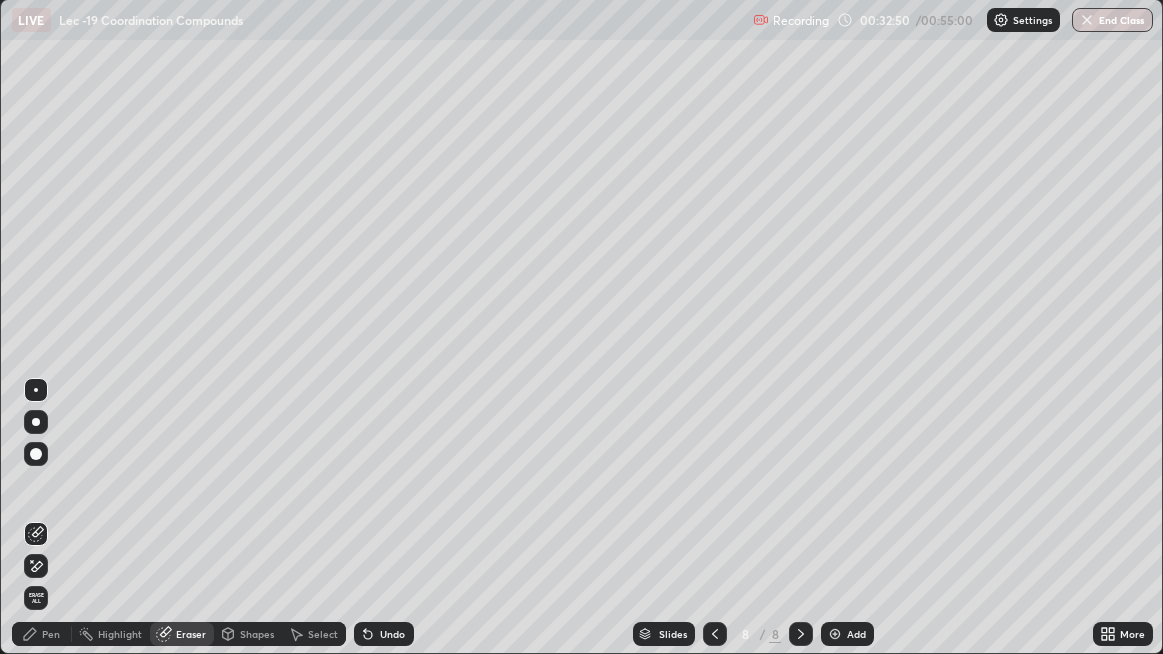 click on "Pen" at bounding box center [51, 634] 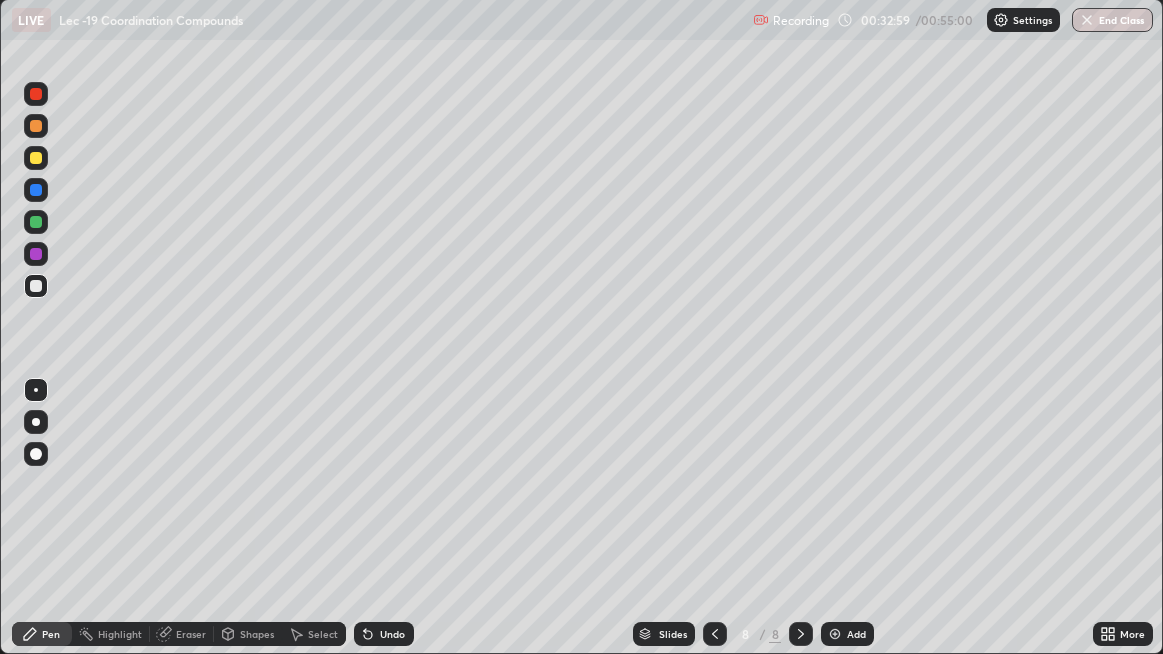 click on "Eraser" at bounding box center [182, 634] 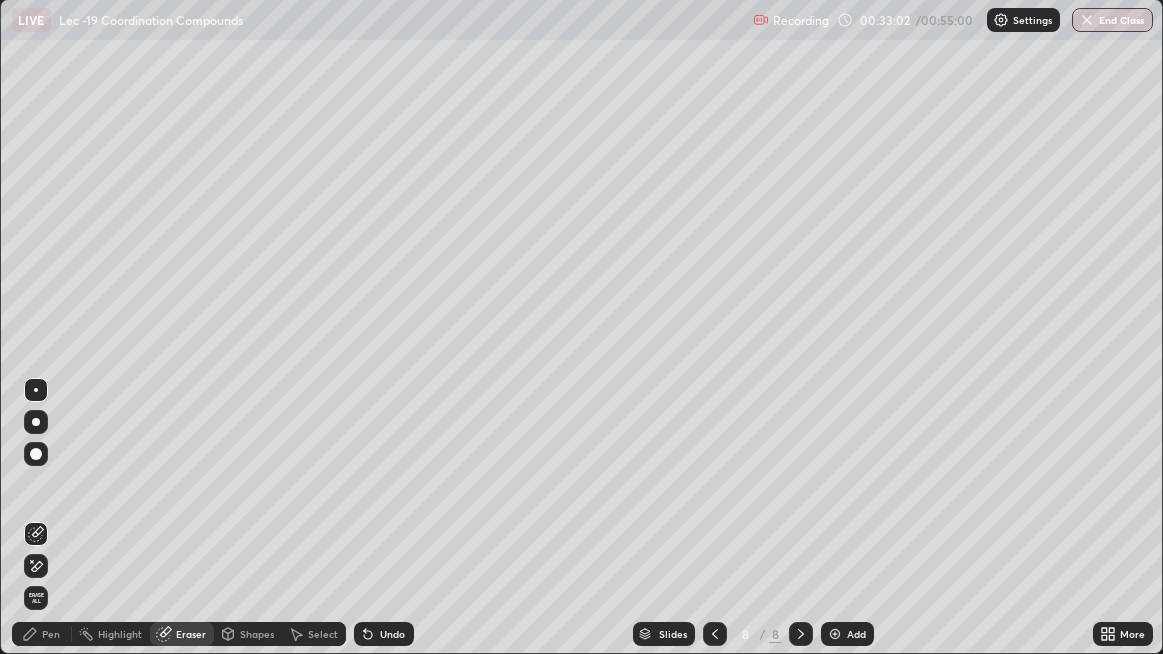 click on "Pen" at bounding box center [42, 634] 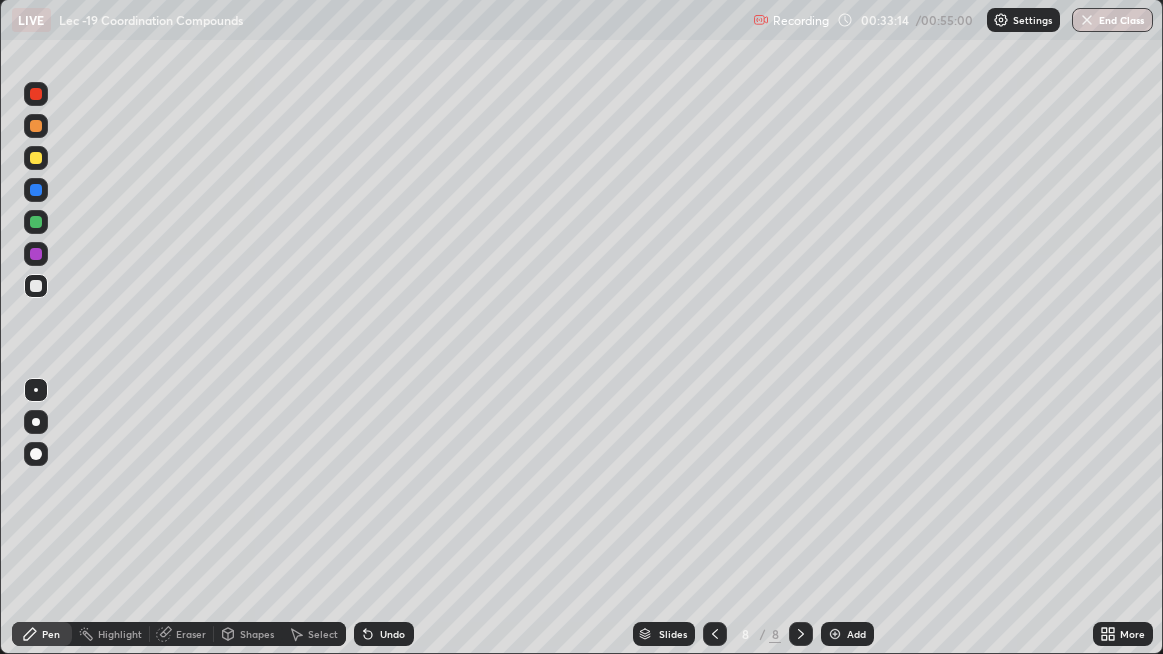 click 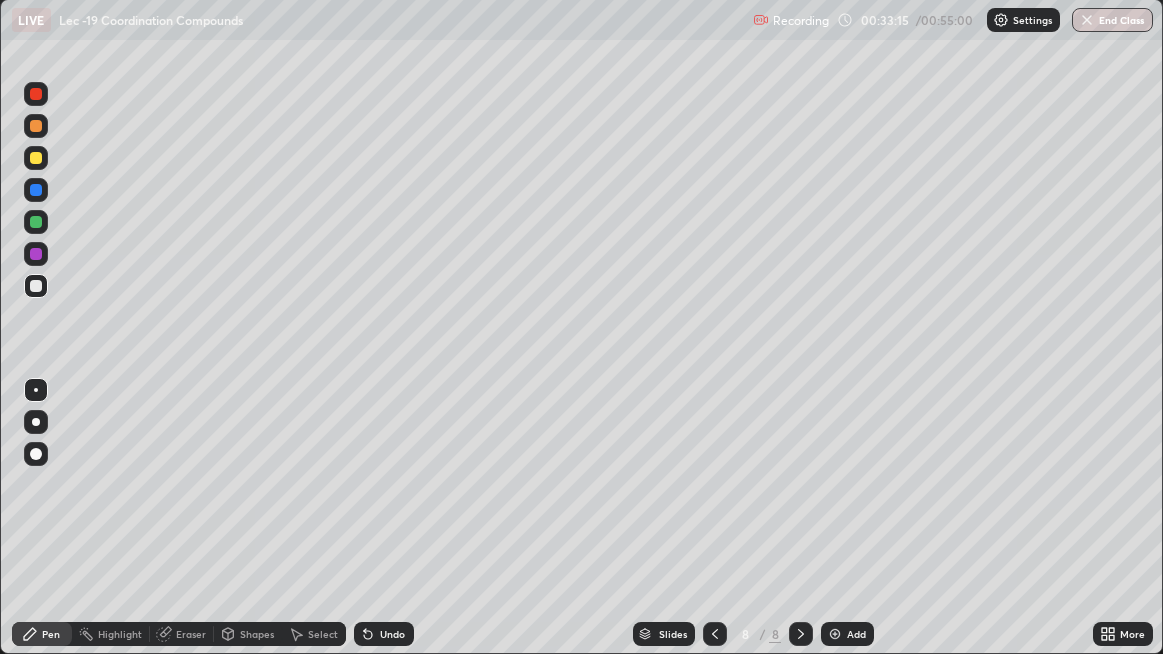 click 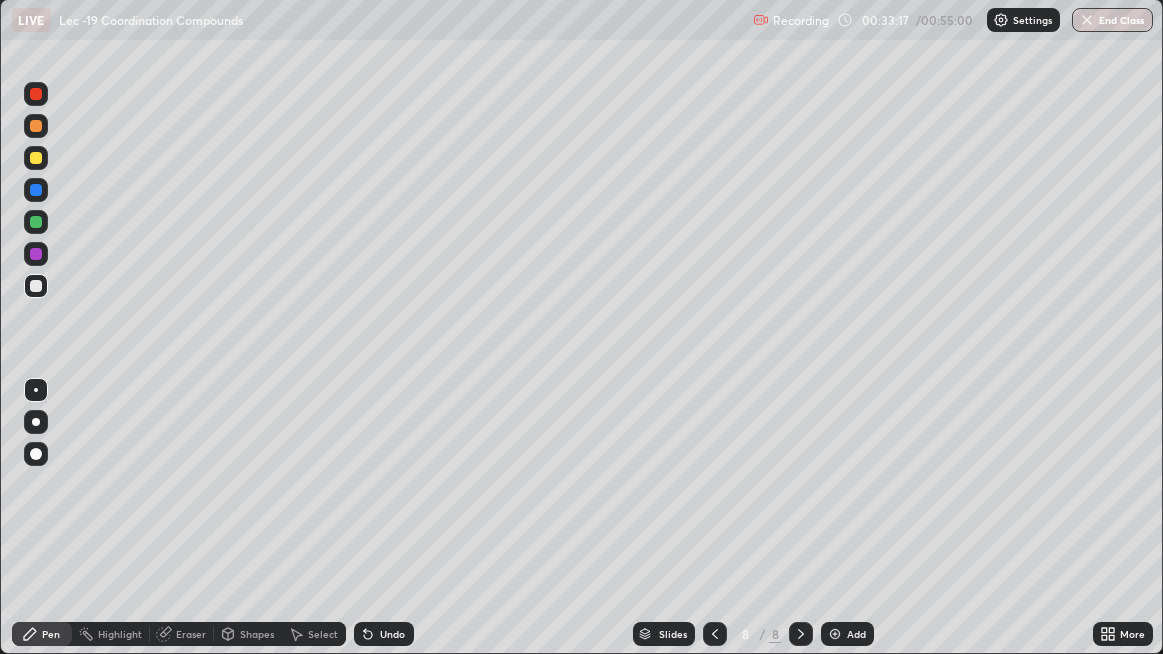 click on "Eraser" at bounding box center [191, 634] 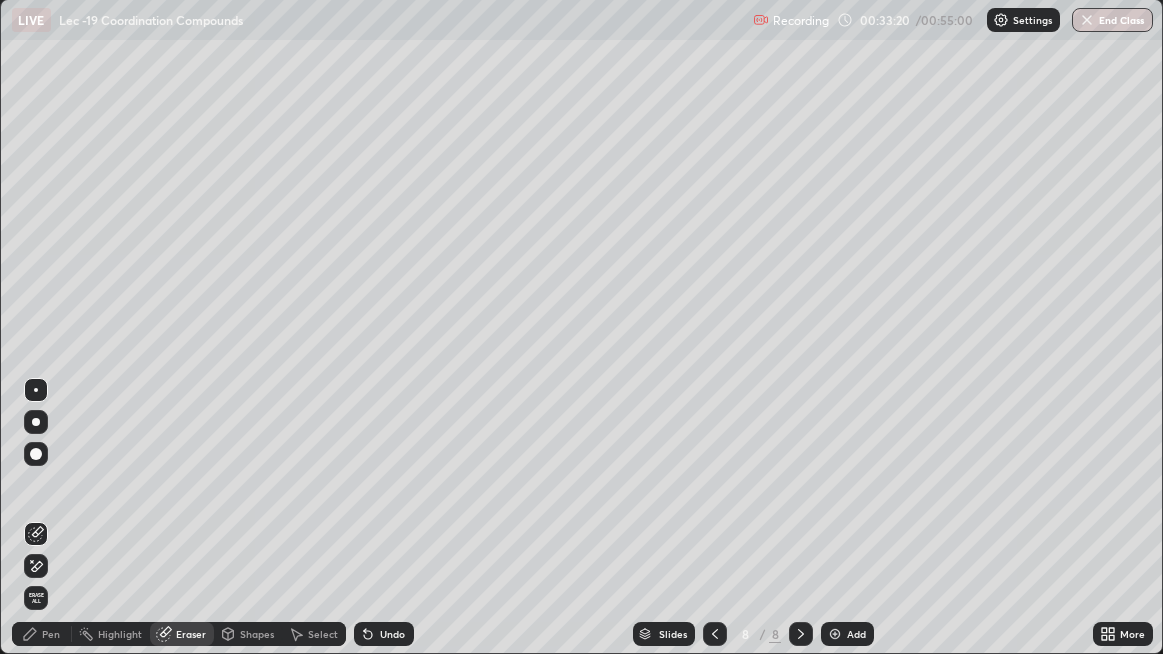click on "Pen" at bounding box center (51, 634) 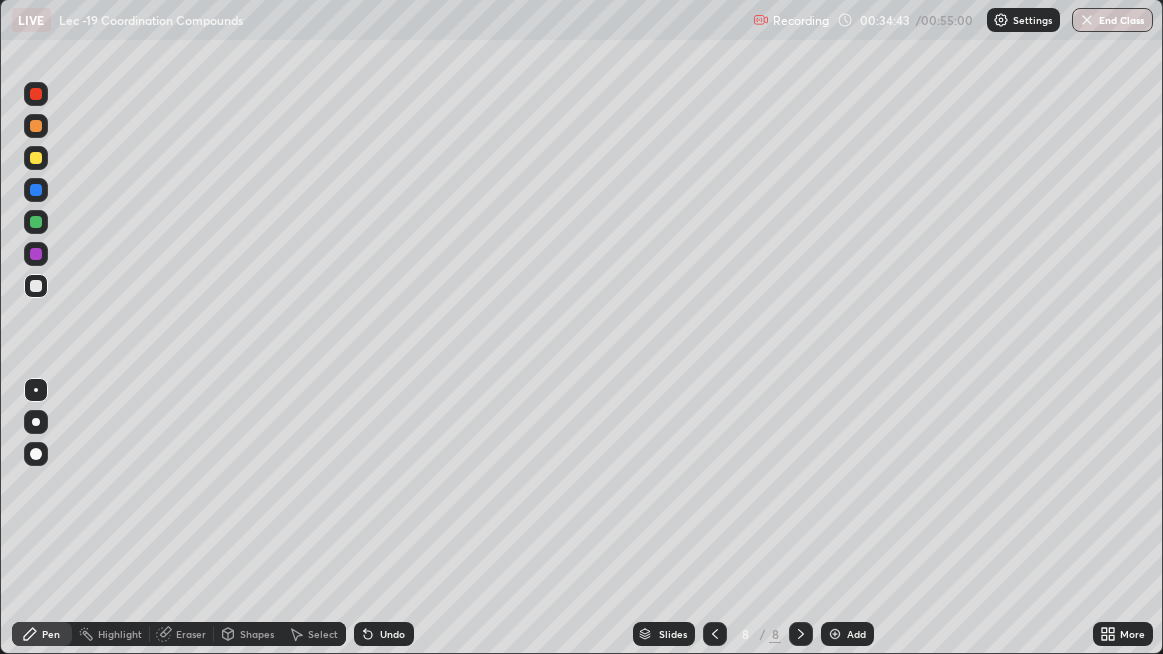 click at bounding box center [36, 222] 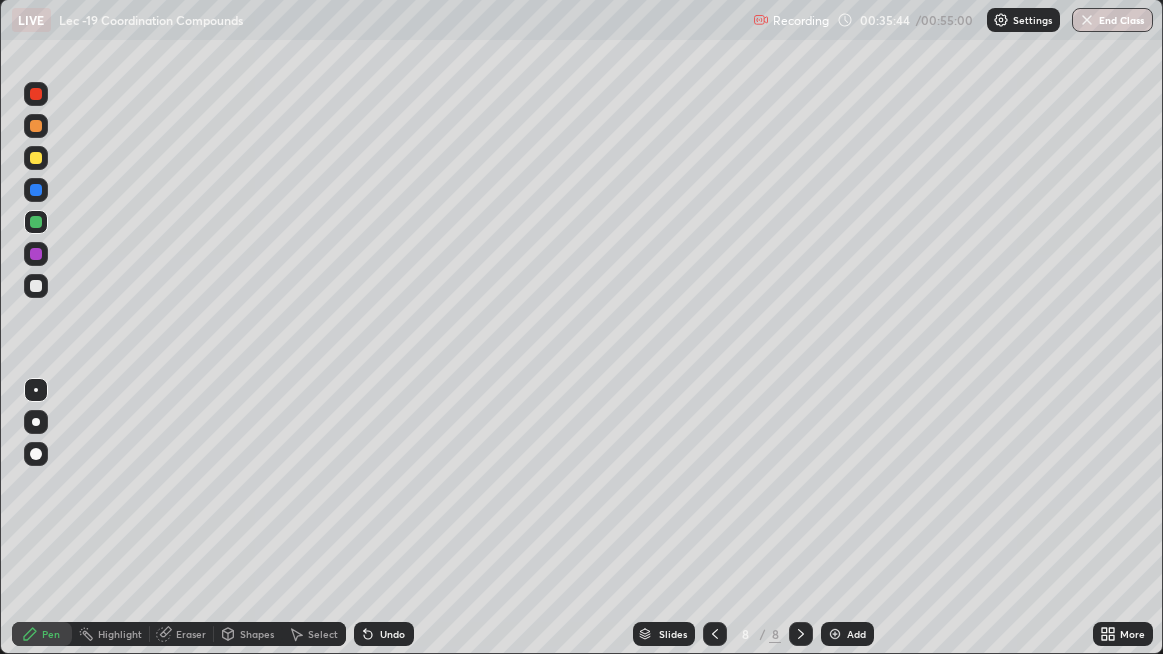 click at bounding box center [36, 286] 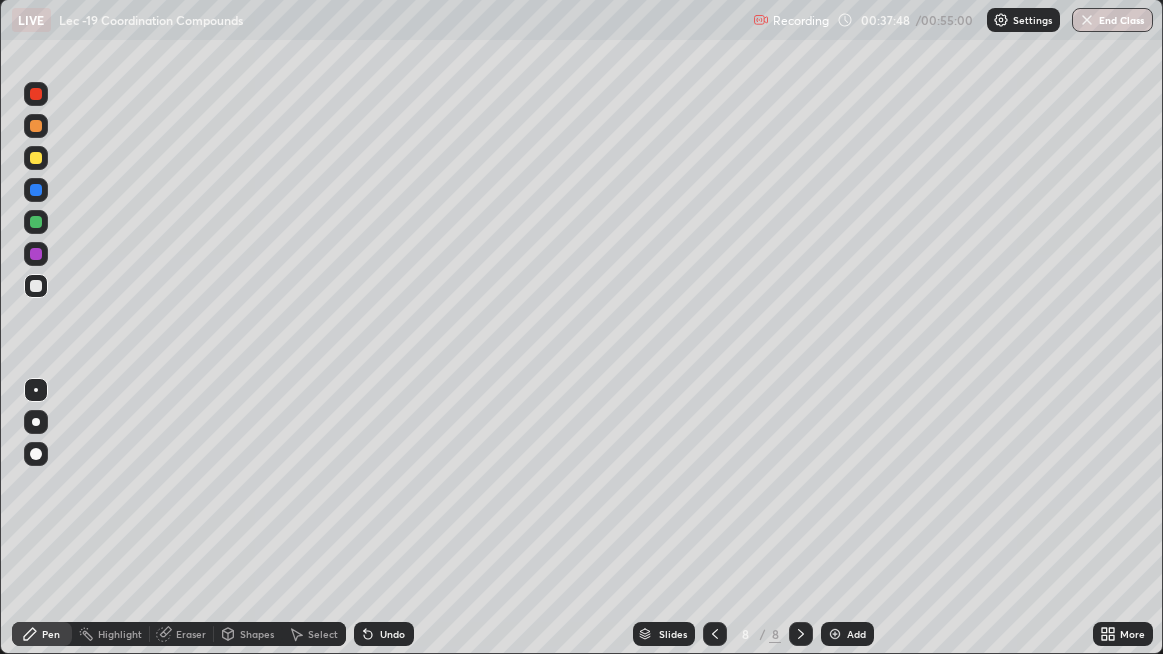 click at bounding box center (835, 634) 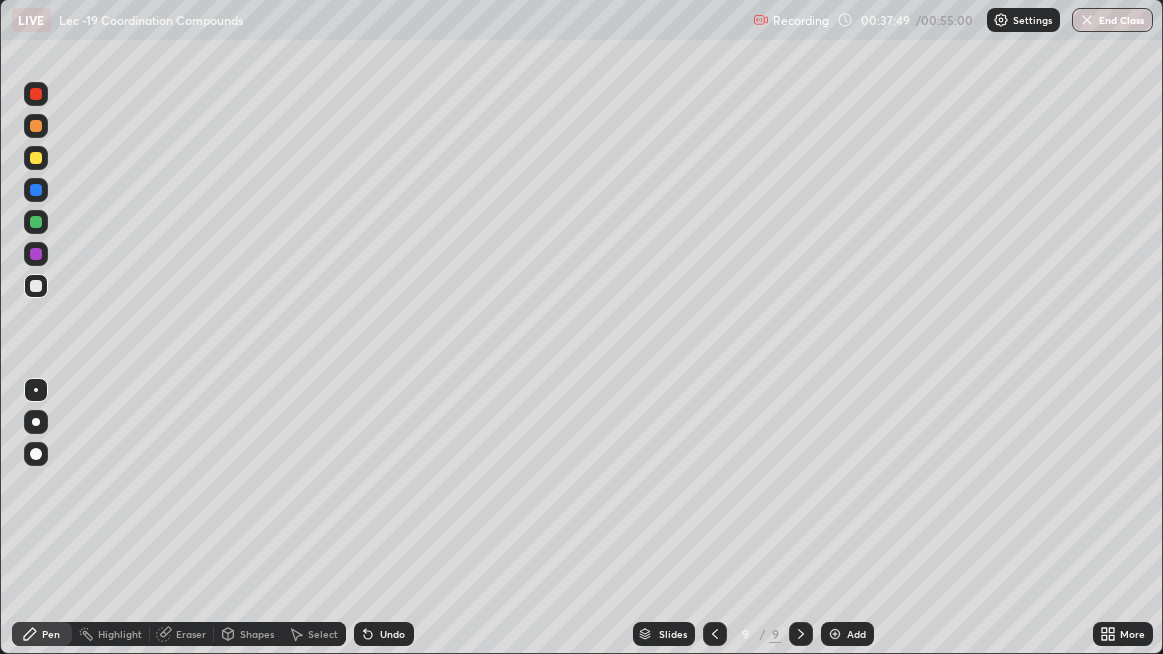click at bounding box center (36, 158) 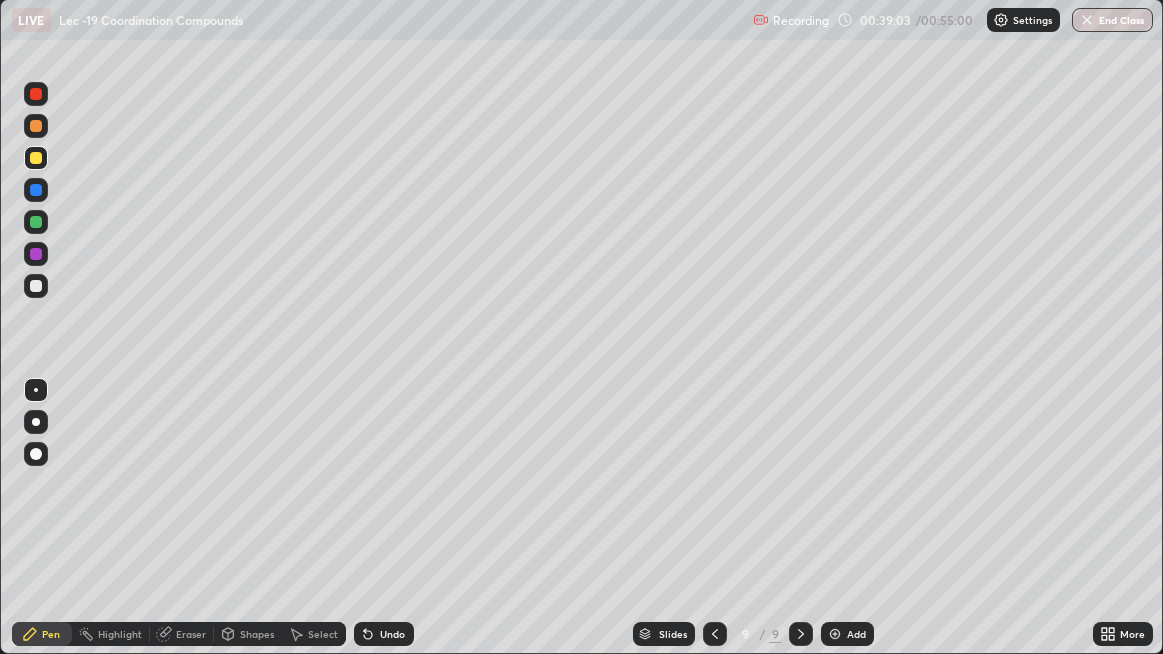 click 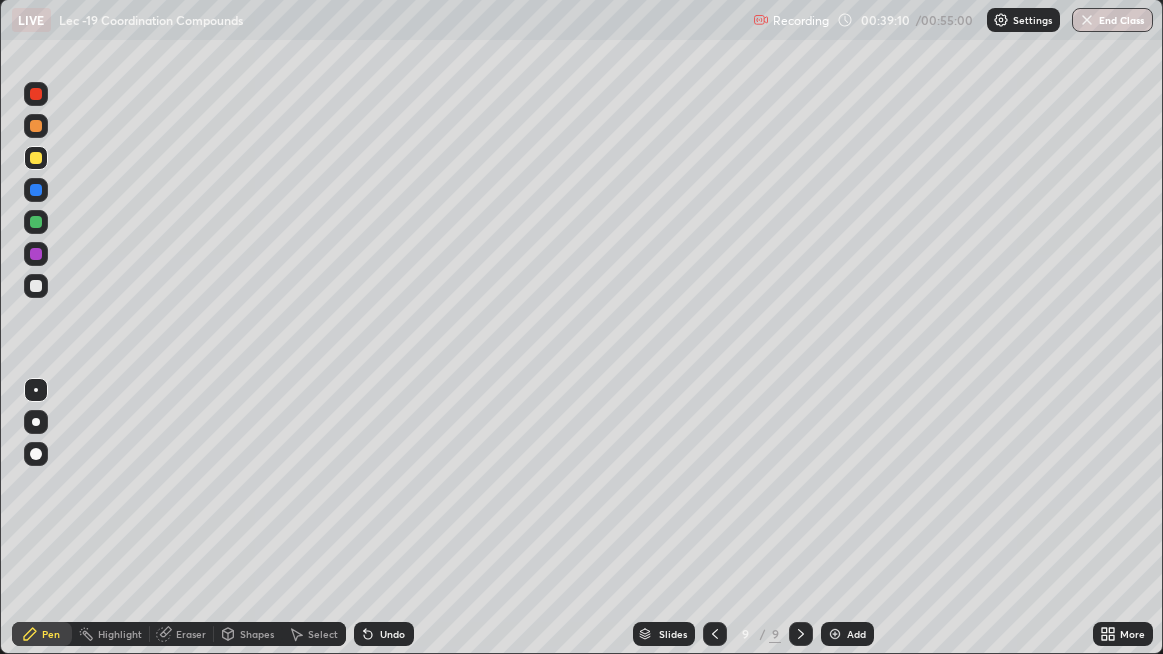 click at bounding box center (36, 286) 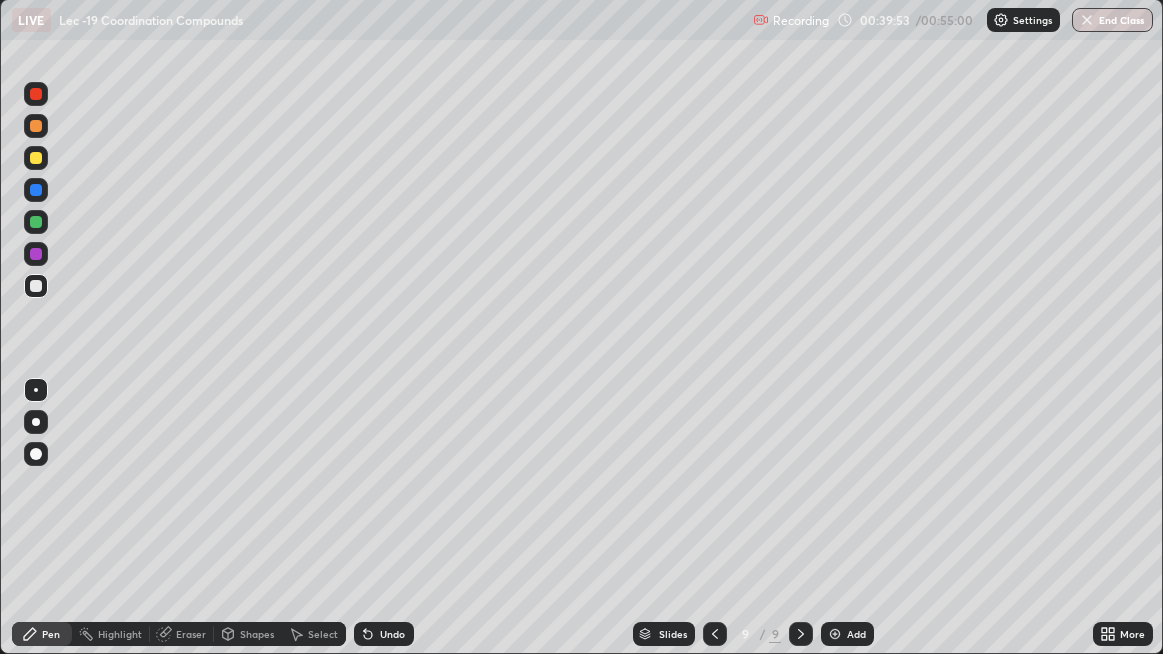 click at bounding box center (36, 222) 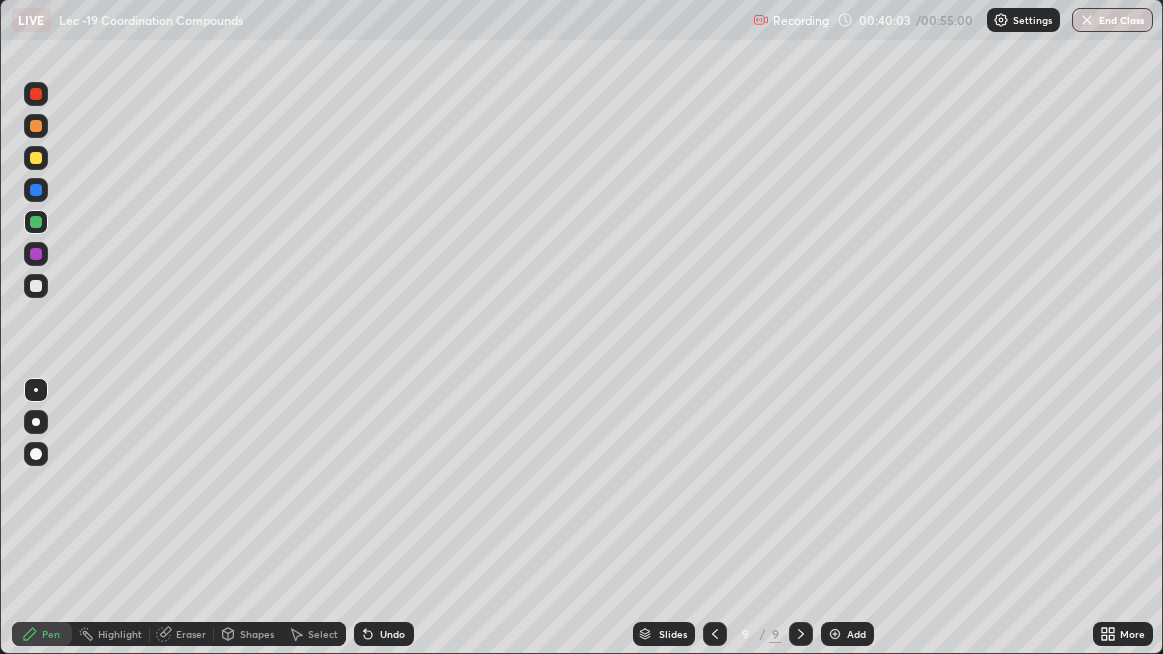 click 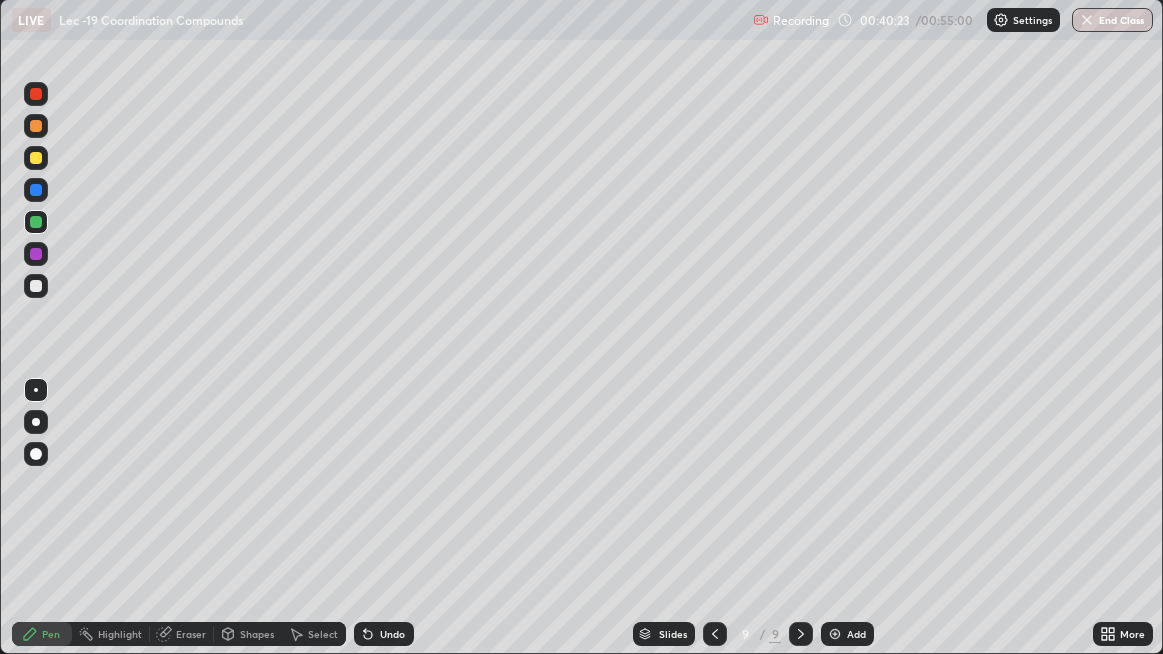click on "Undo" at bounding box center (384, 634) 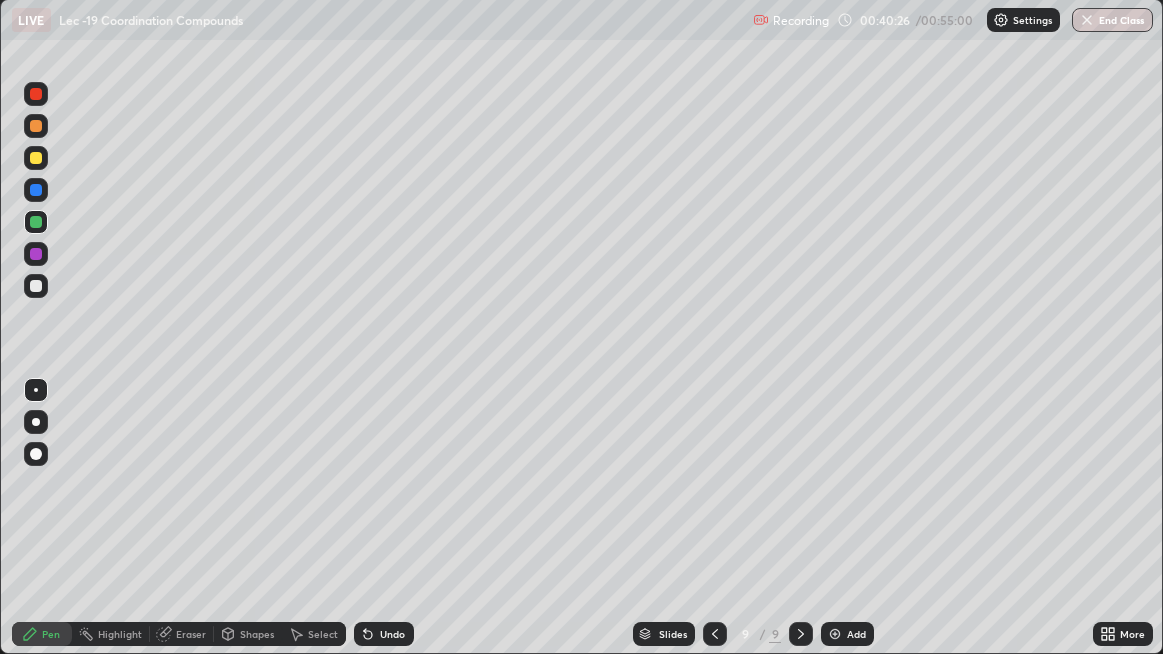 click on "Undo" at bounding box center [392, 634] 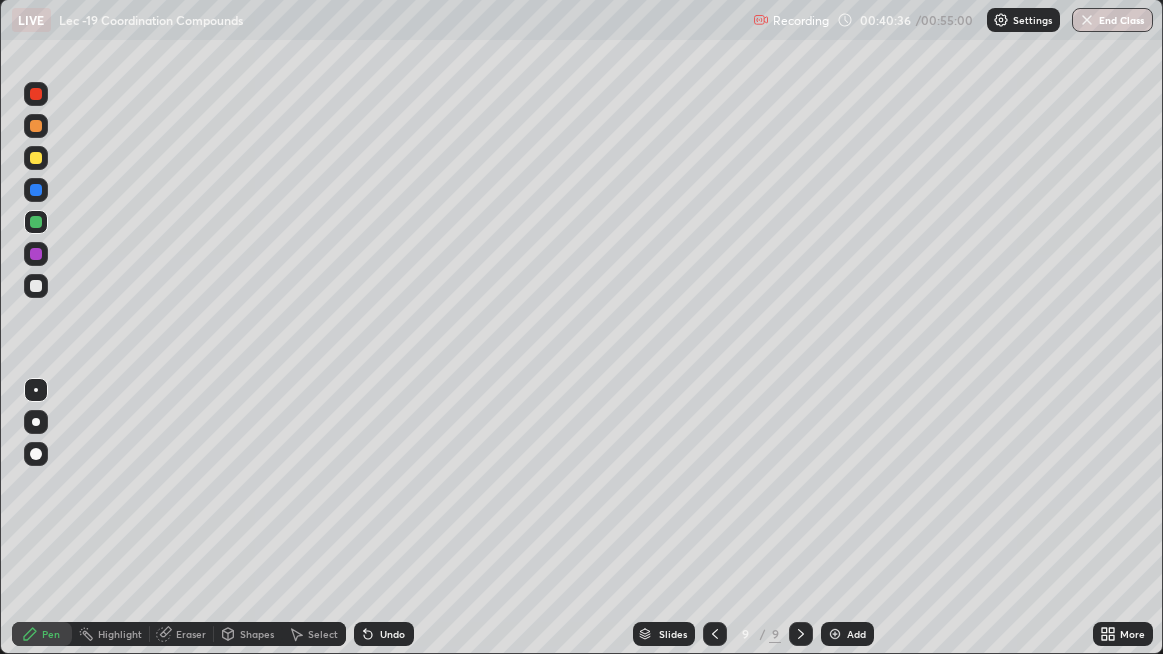 click on "Select" at bounding box center (314, 634) 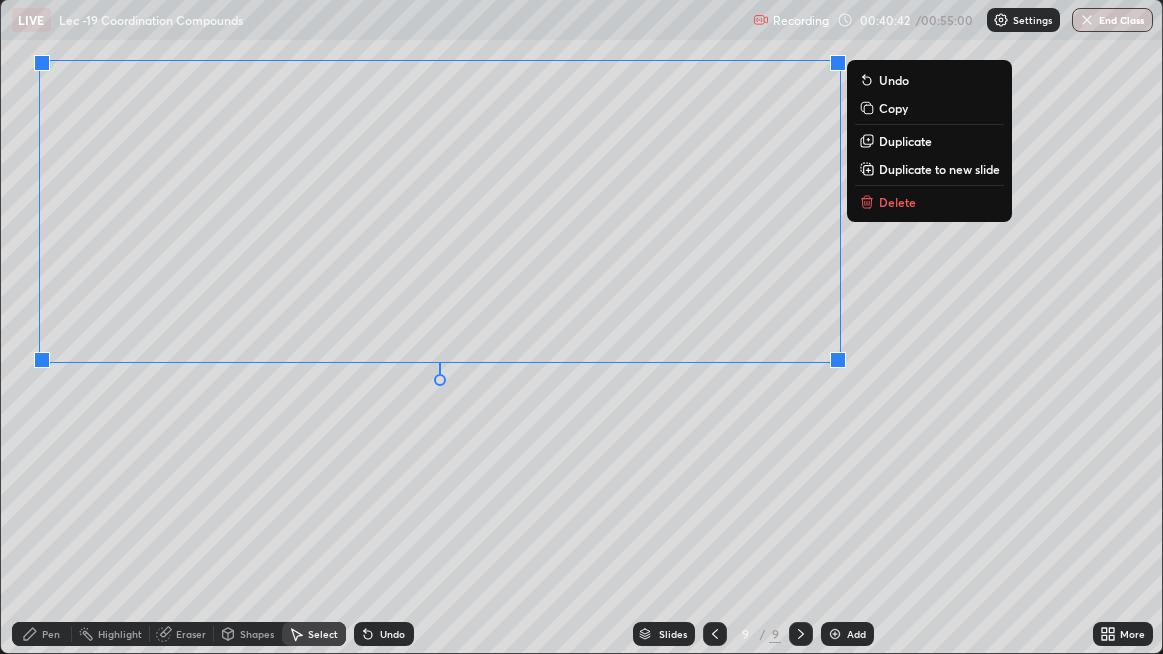 click on "Pen" at bounding box center (42, 634) 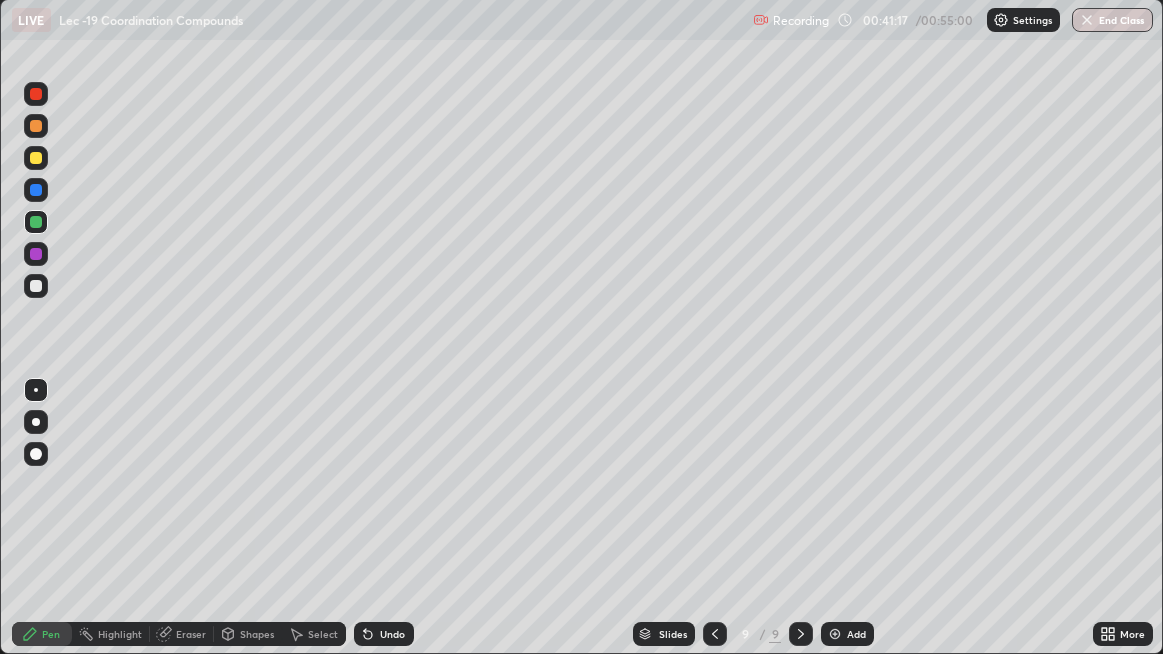 click on "Undo" at bounding box center [384, 634] 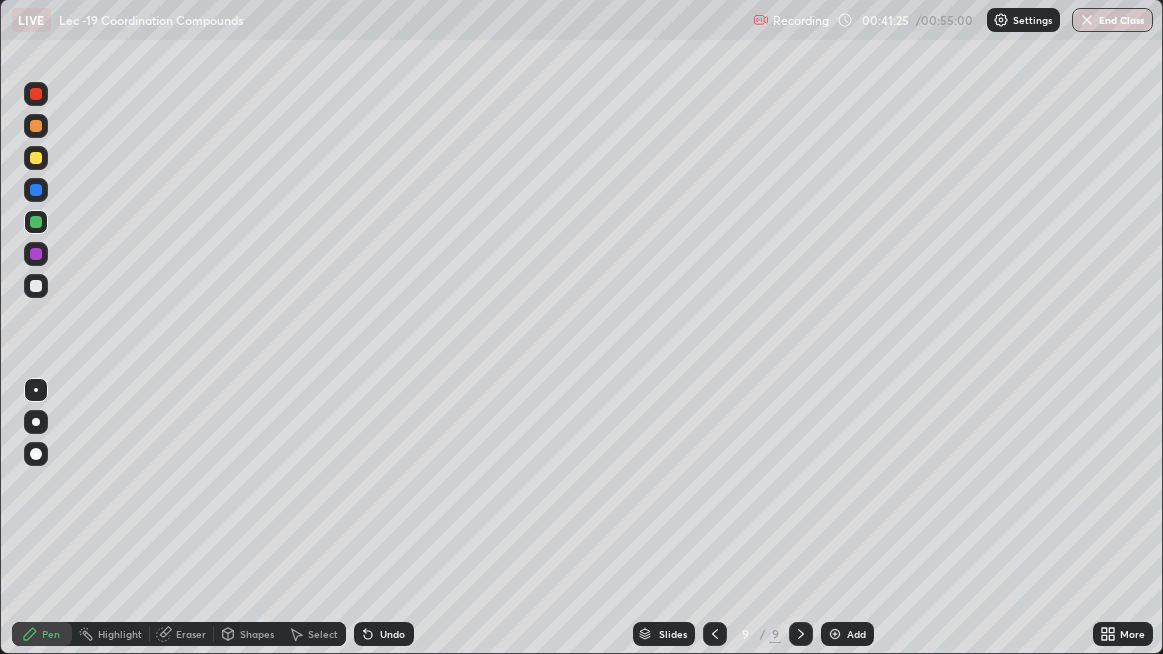 click at bounding box center [36, 286] 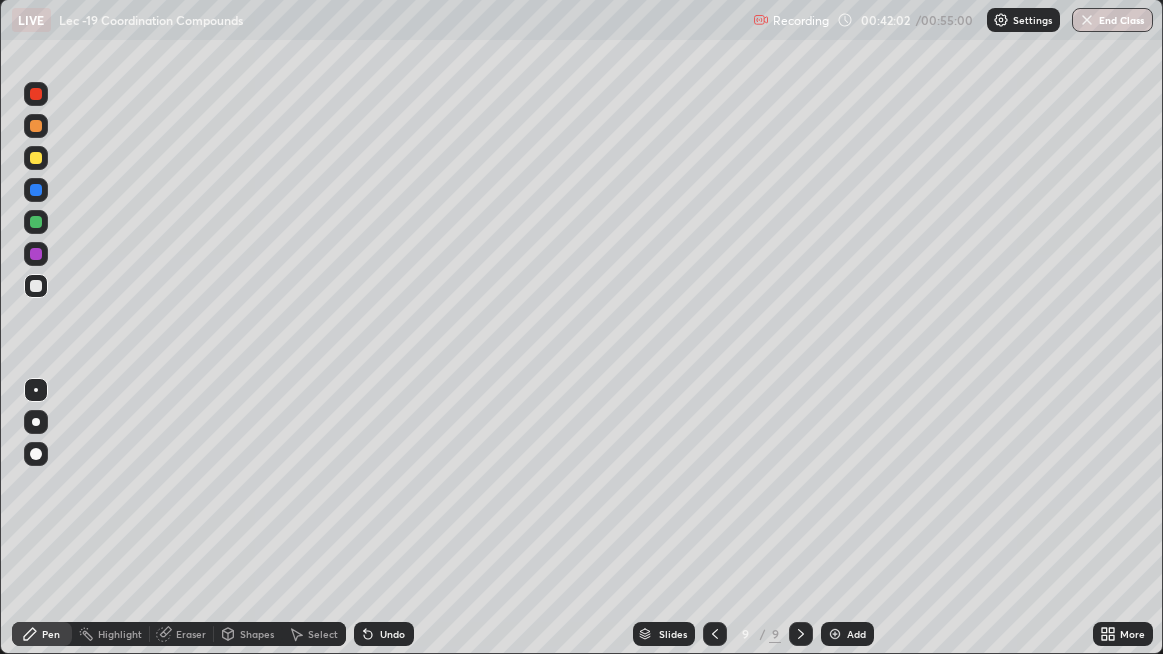click at bounding box center [36, 222] 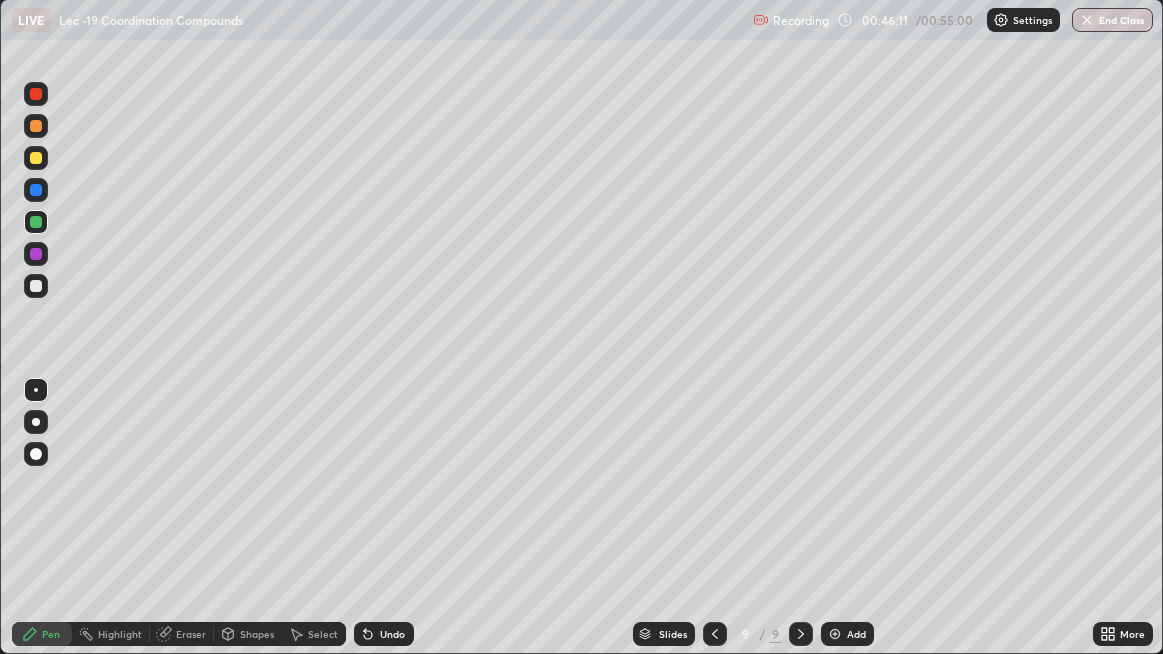 click on "Add" at bounding box center (856, 634) 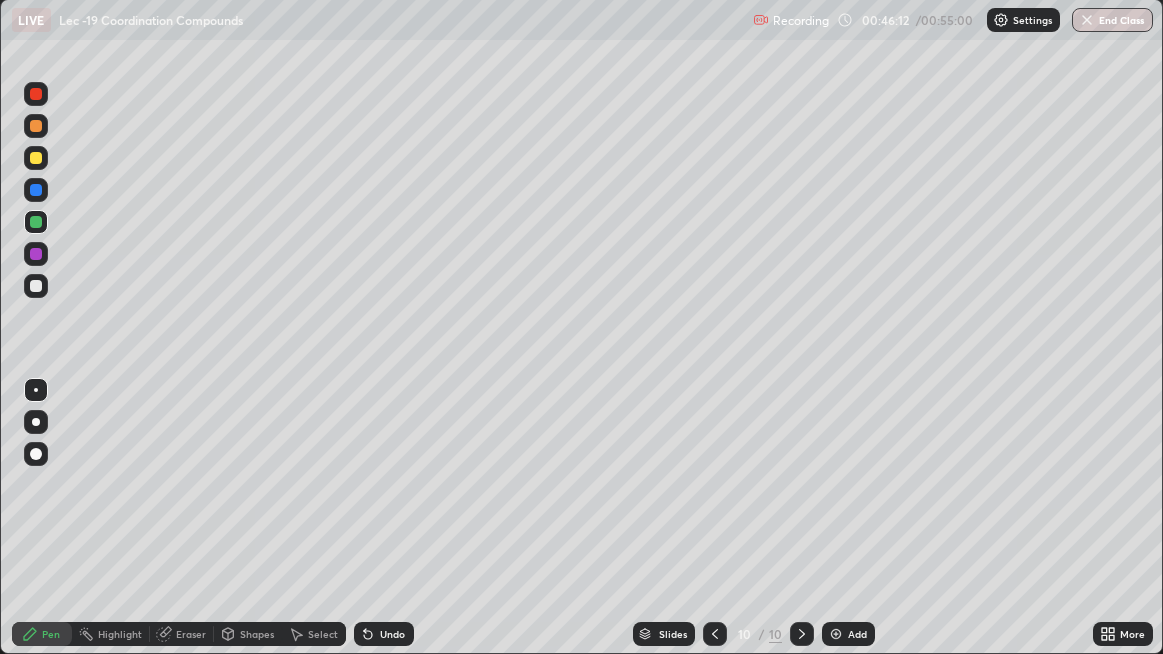 click at bounding box center [36, 286] 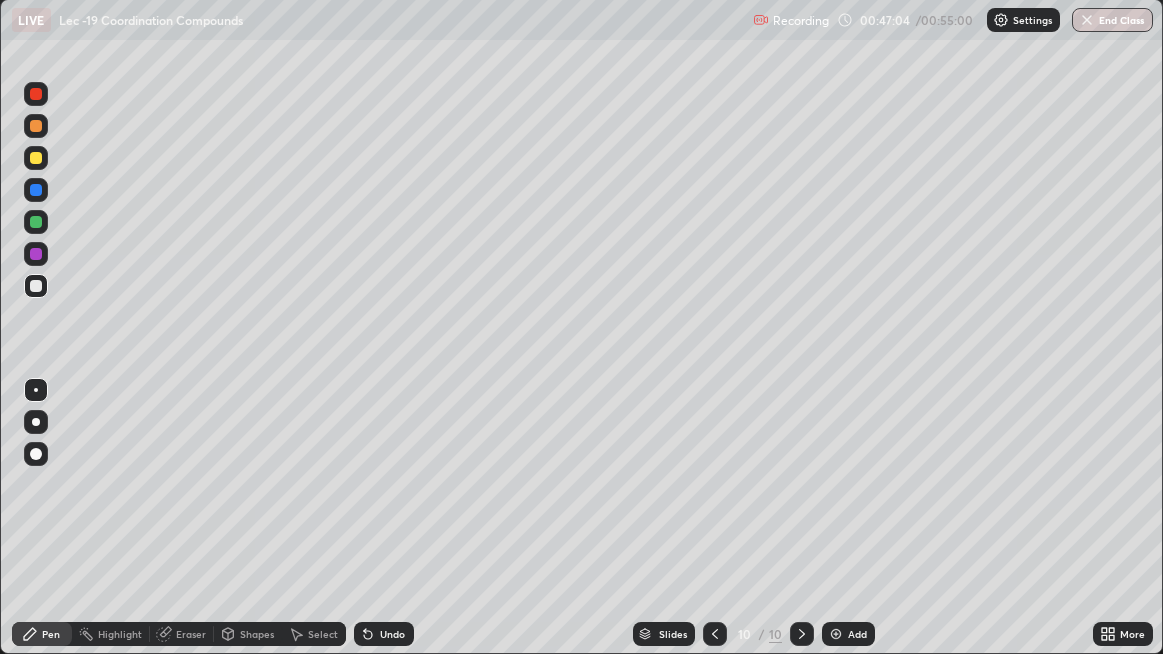 click on "Undo" at bounding box center (384, 634) 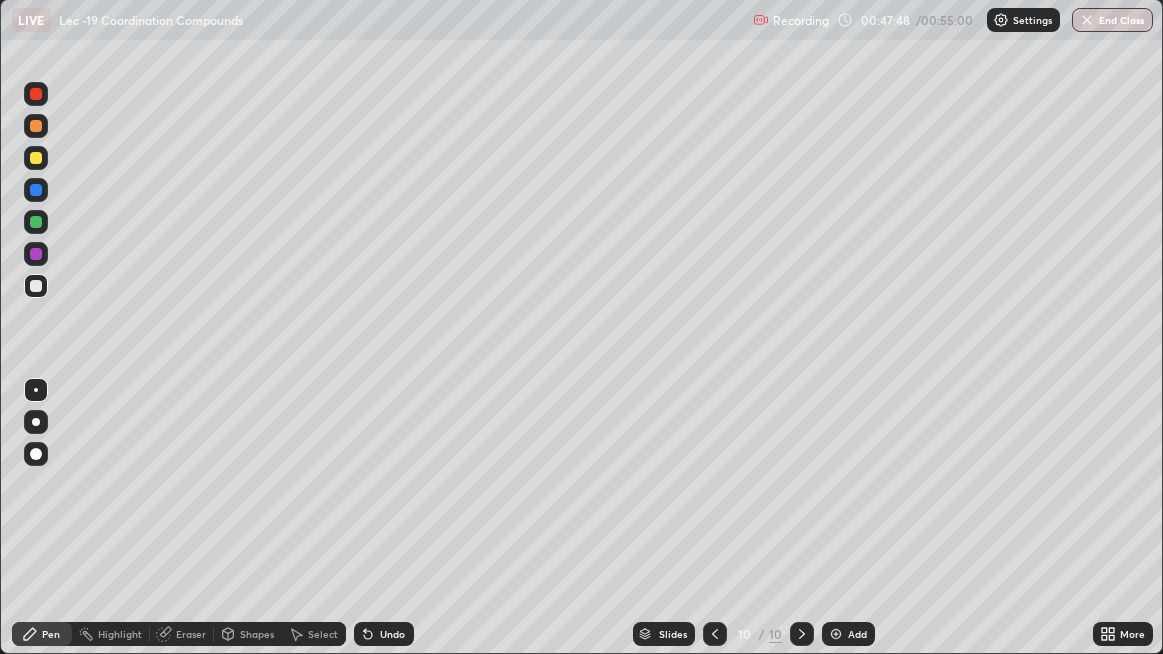 click at bounding box center (36, 158) 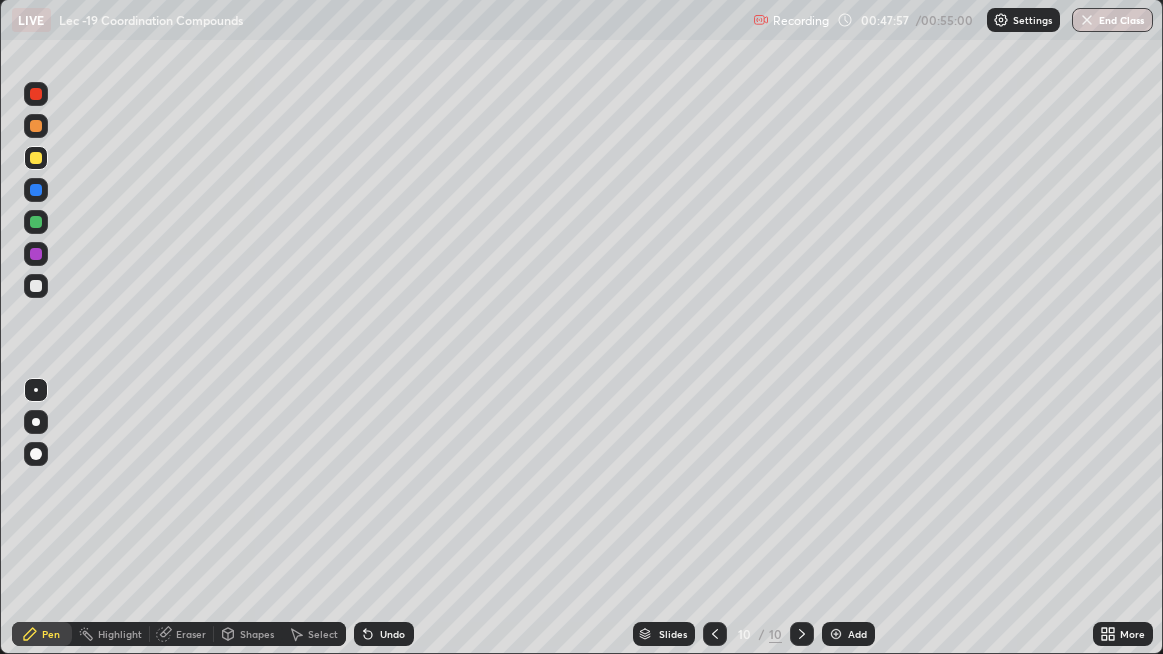 click on "Add" at bounding box center (857, 634) 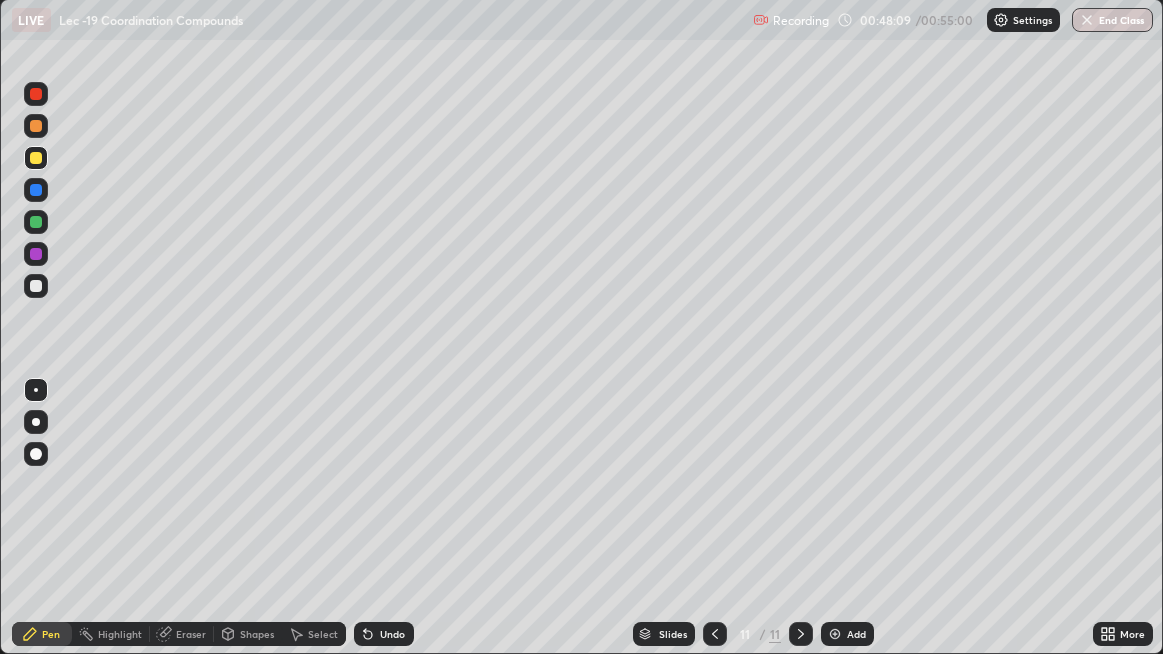 click on "Undo" at bounding box center (384, 634) 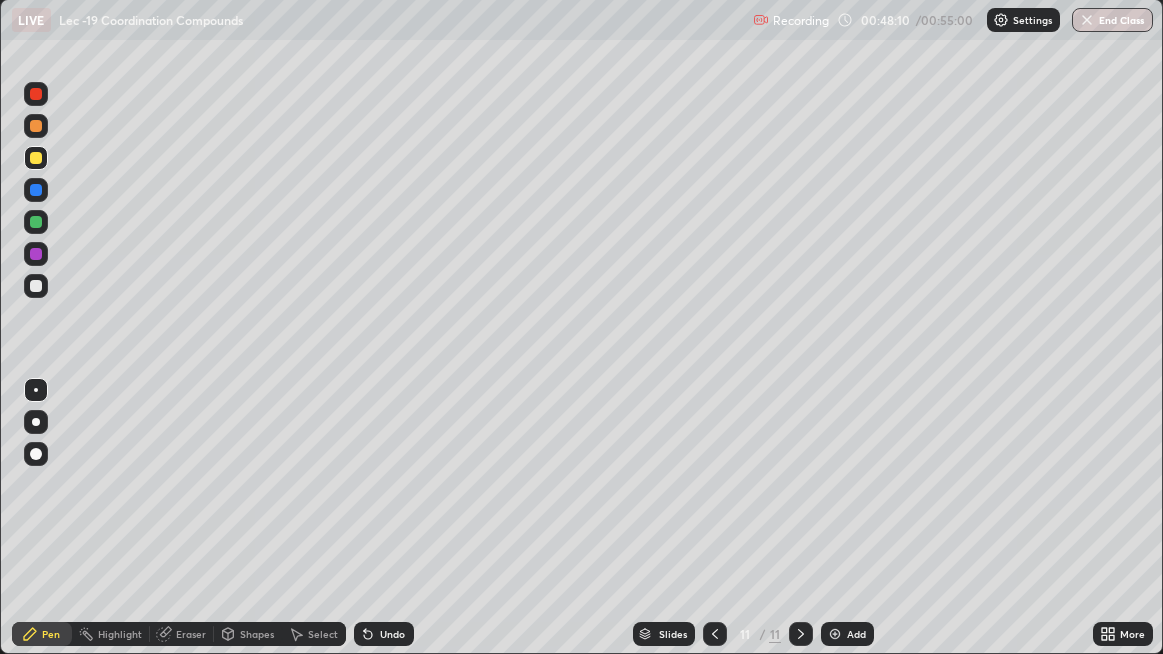 click on "Undo" at bounding box center [384, 634] 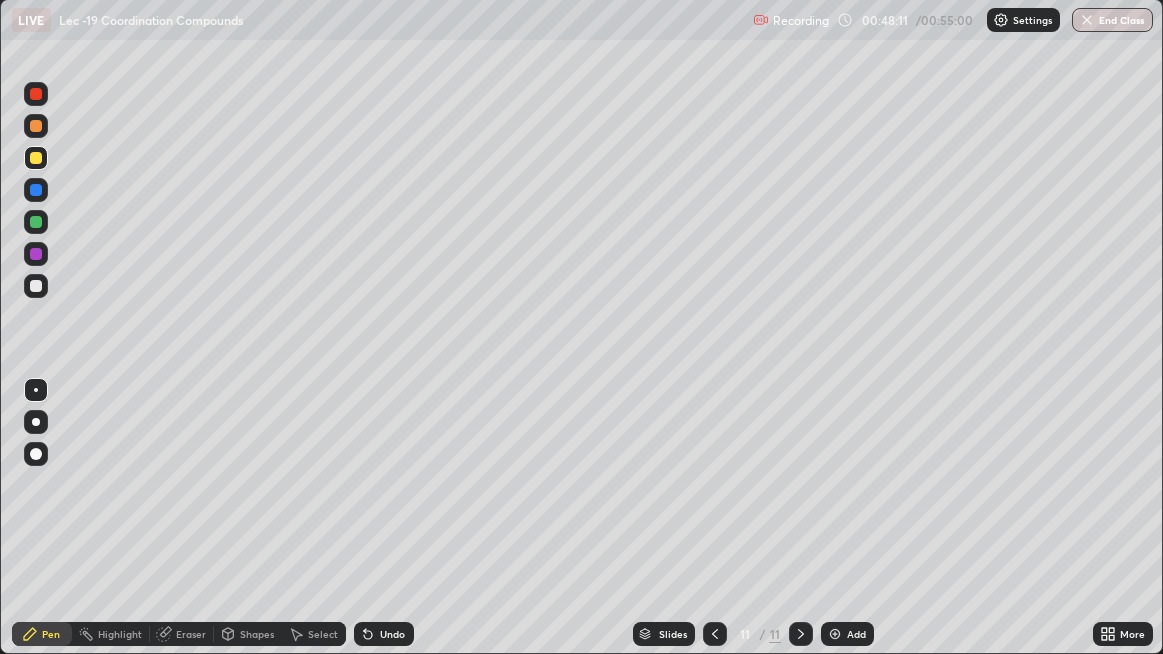 click on "Undo" at bounding box center (392, 634) 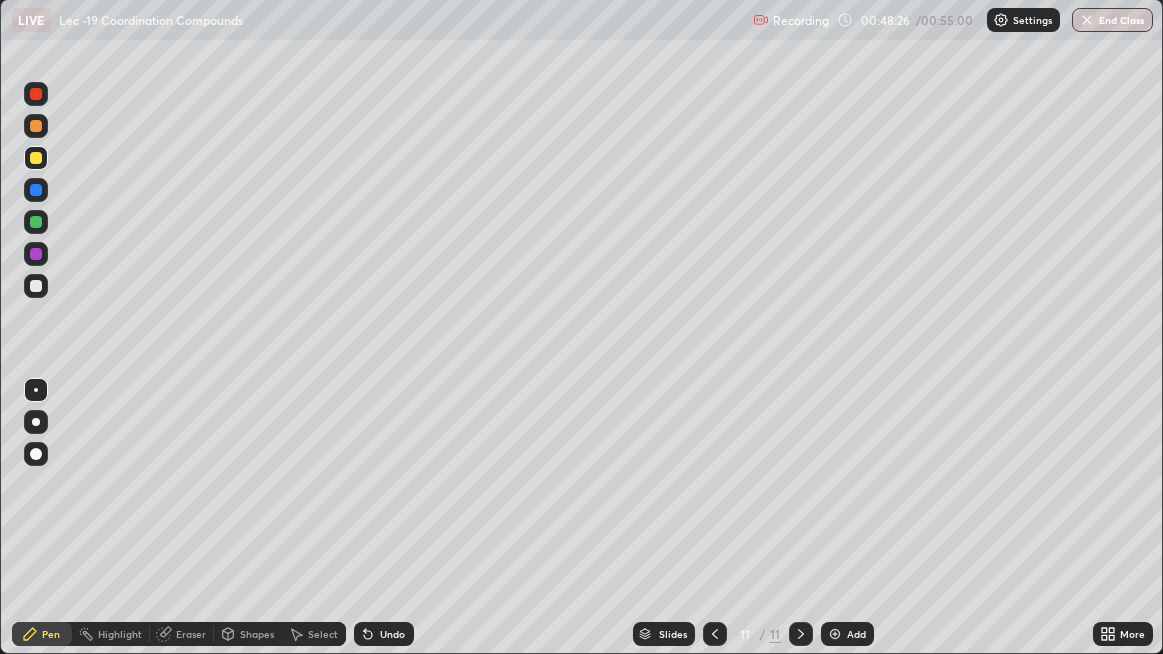 click at bounding box center (36, 286) 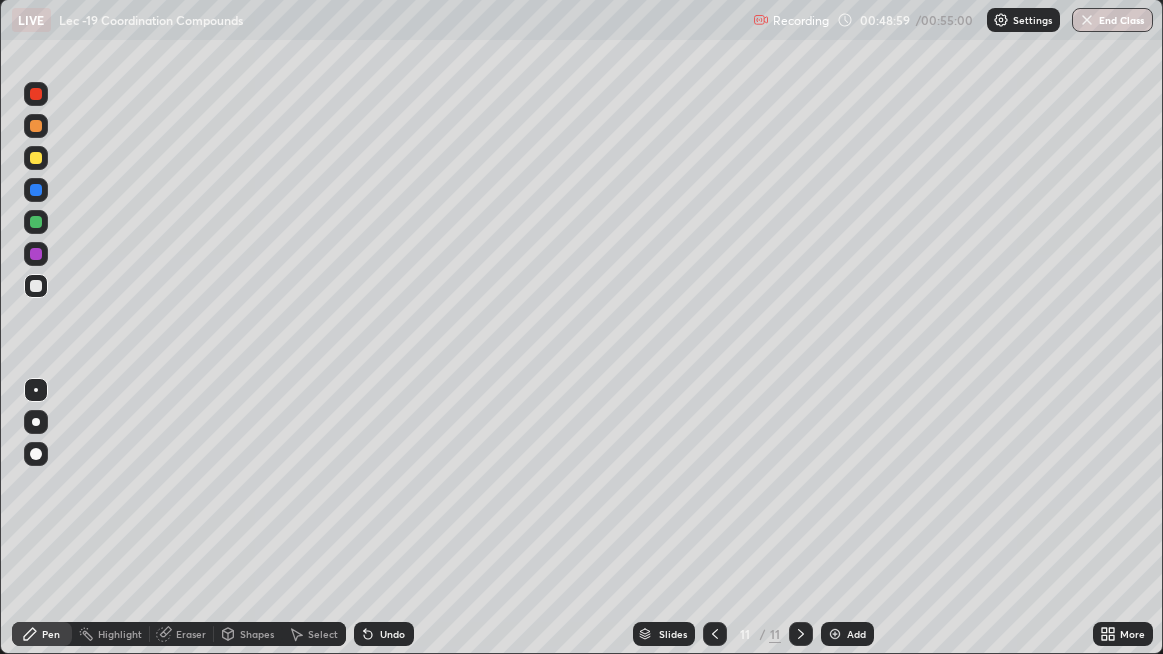 click 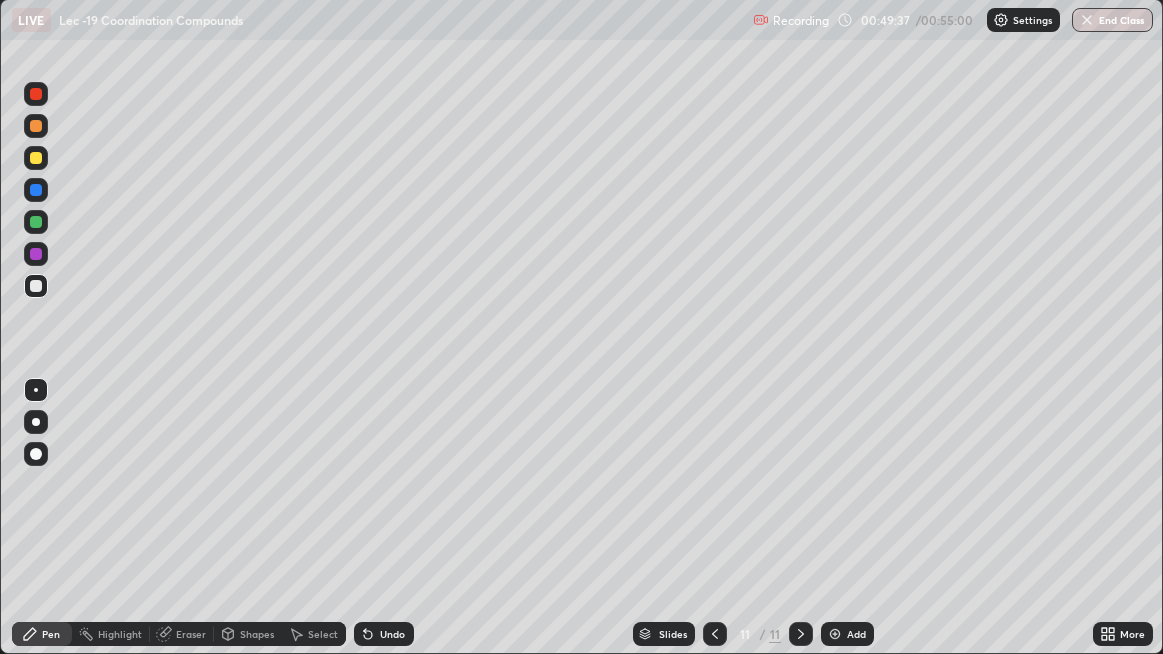 click 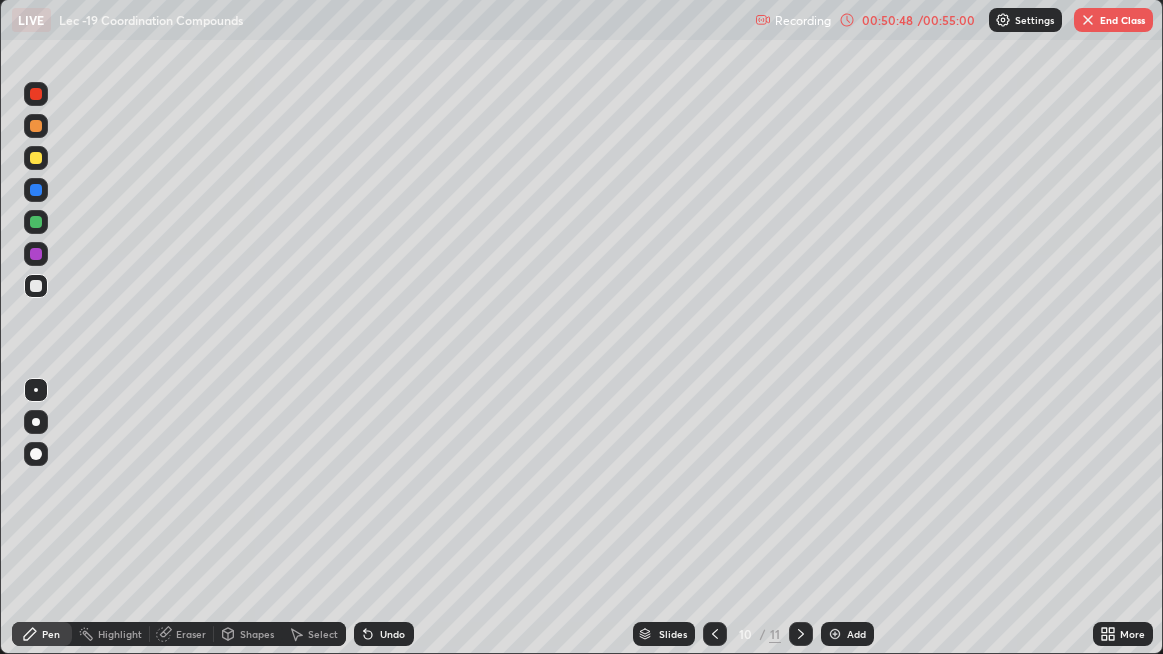 click at bounding box center [1088, 20] 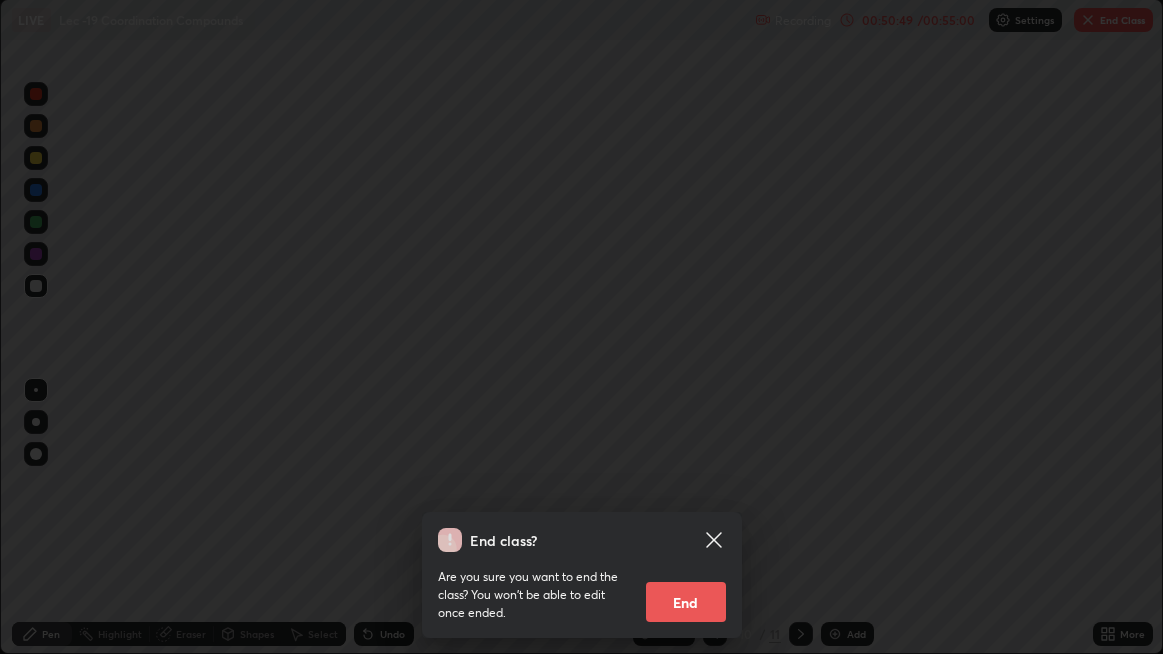 click on "End" at bounding box center (686, 602) 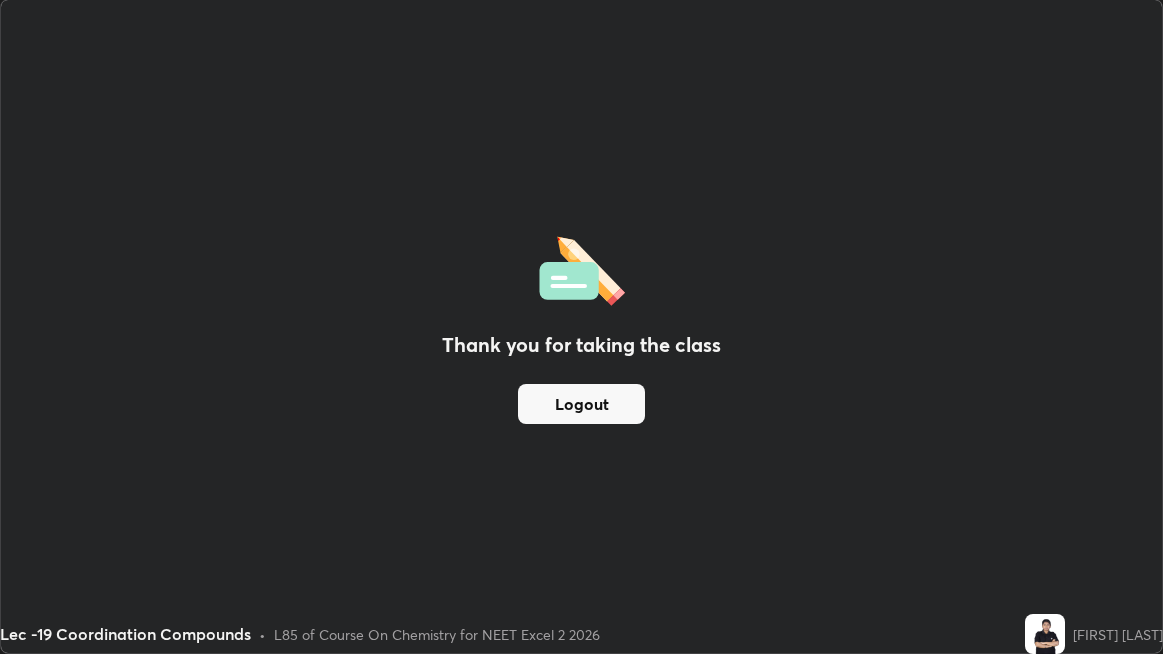 click on "Logout" at bounding box center (581, 404) 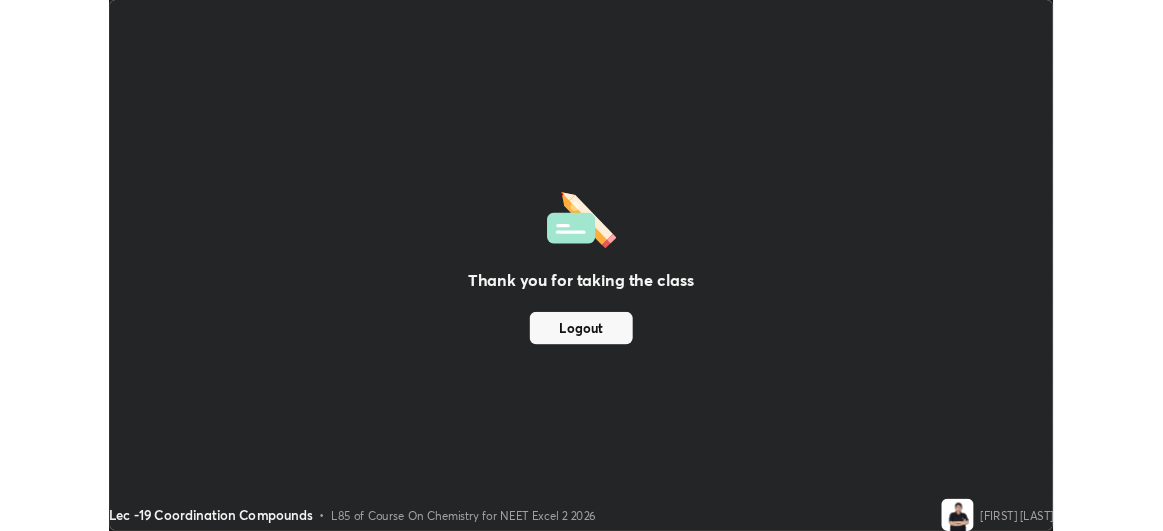 scroll, scrollTop: 531, scrollLeft: 1163, axis: both 